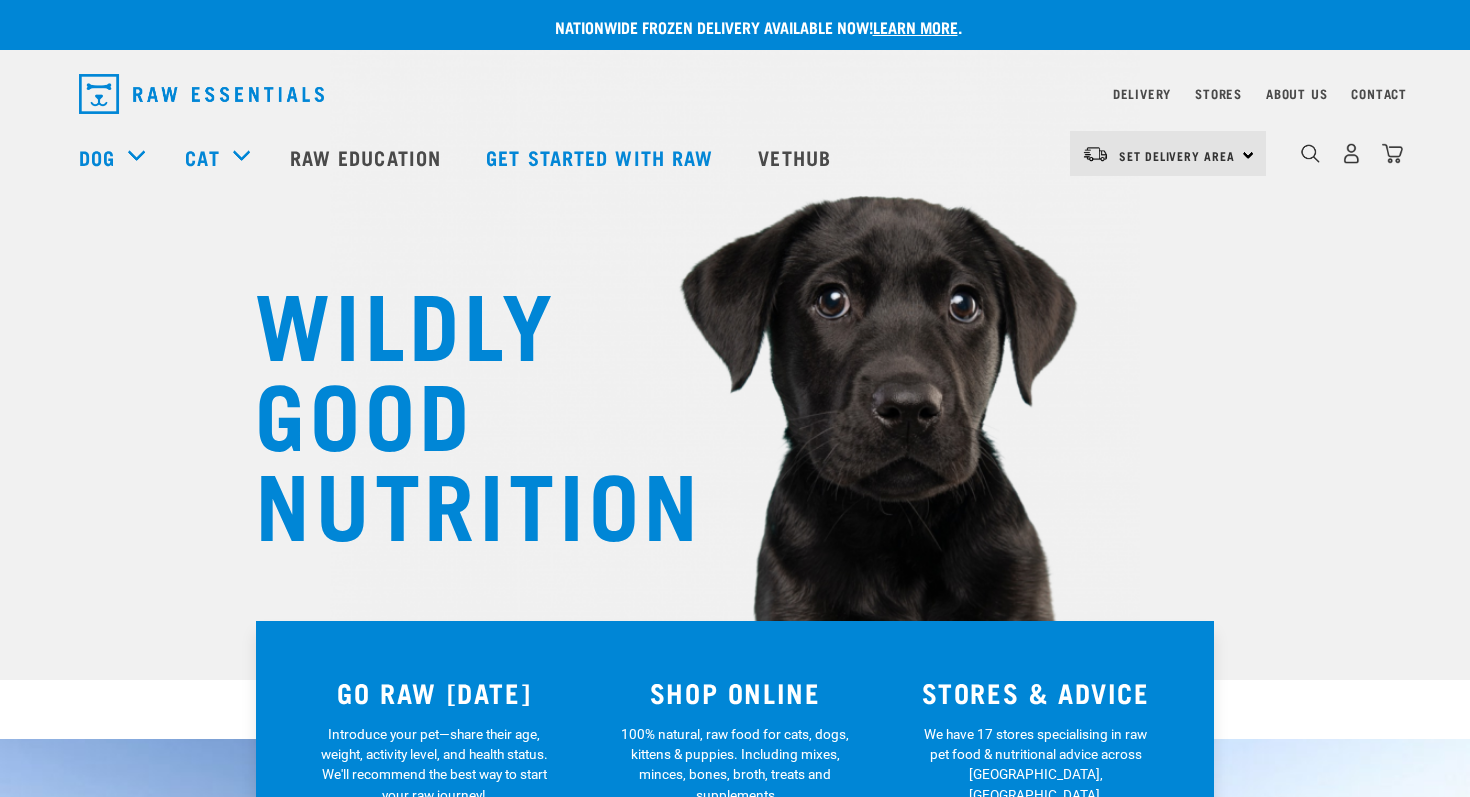 scroll, scrollTop: 0, scrollLeft: 0, axis: both 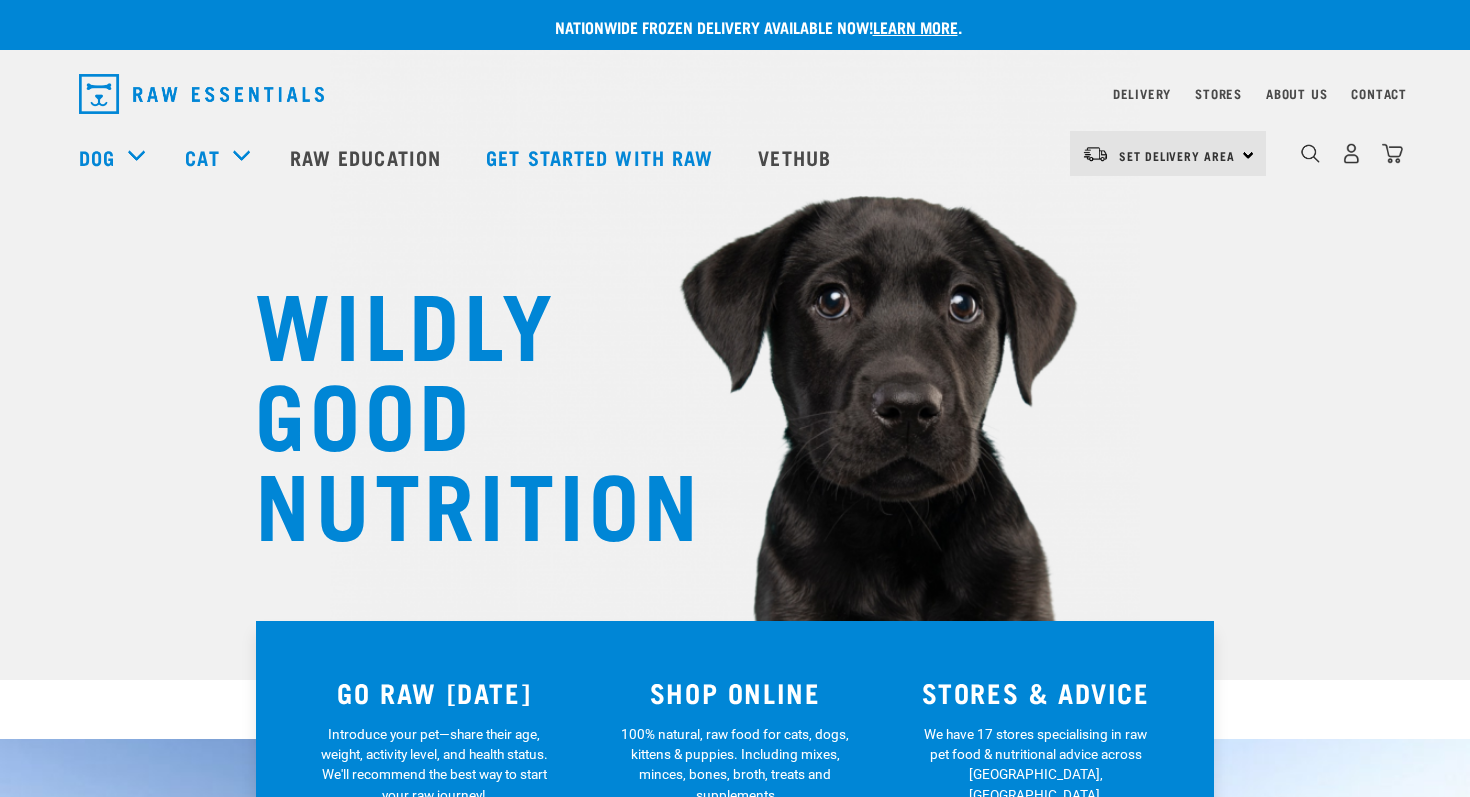click on "WILDLY GOOD NUTRITION" at bounding box center [455, 410] 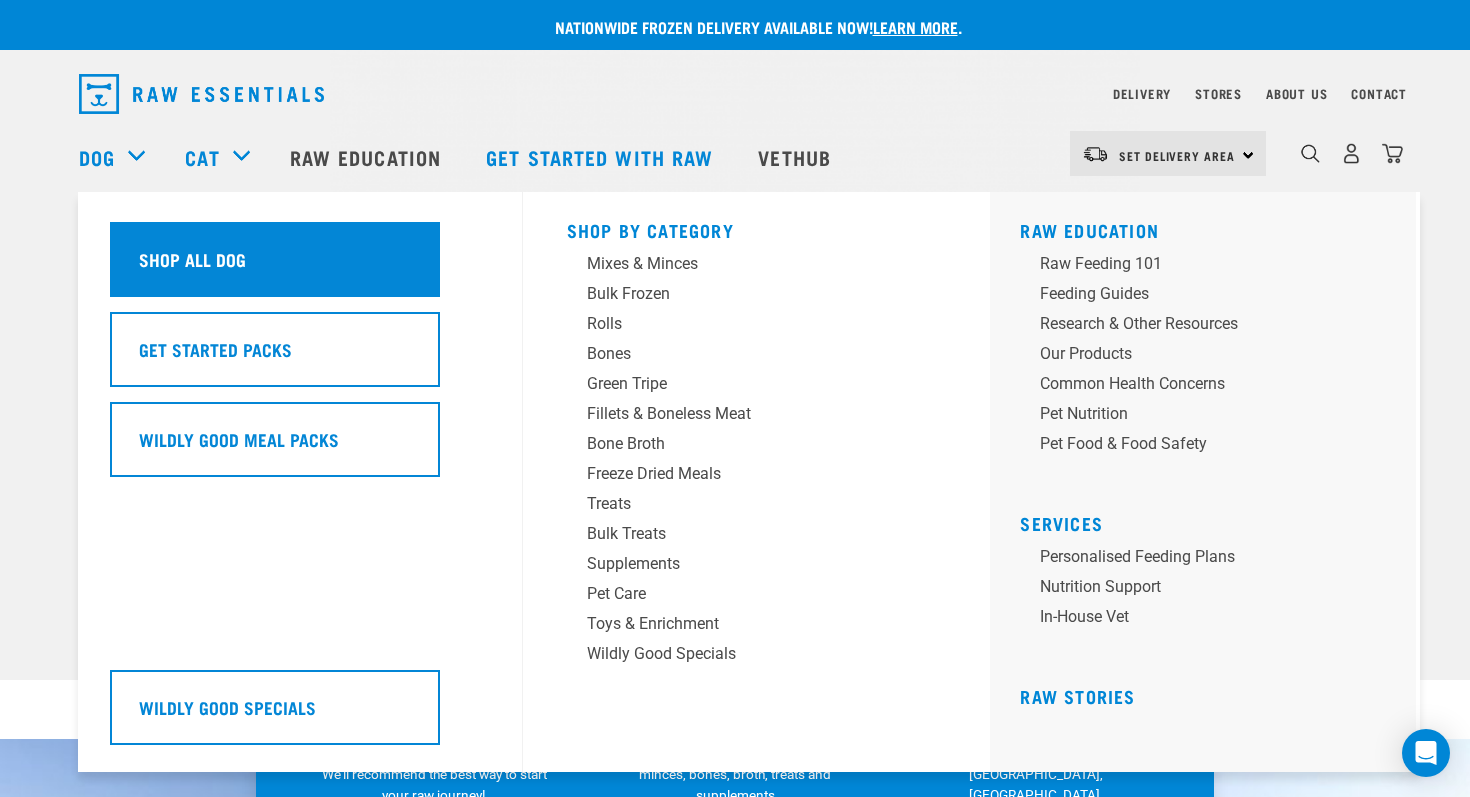 click on "Shop all dog" at bounding box center [275, 259] 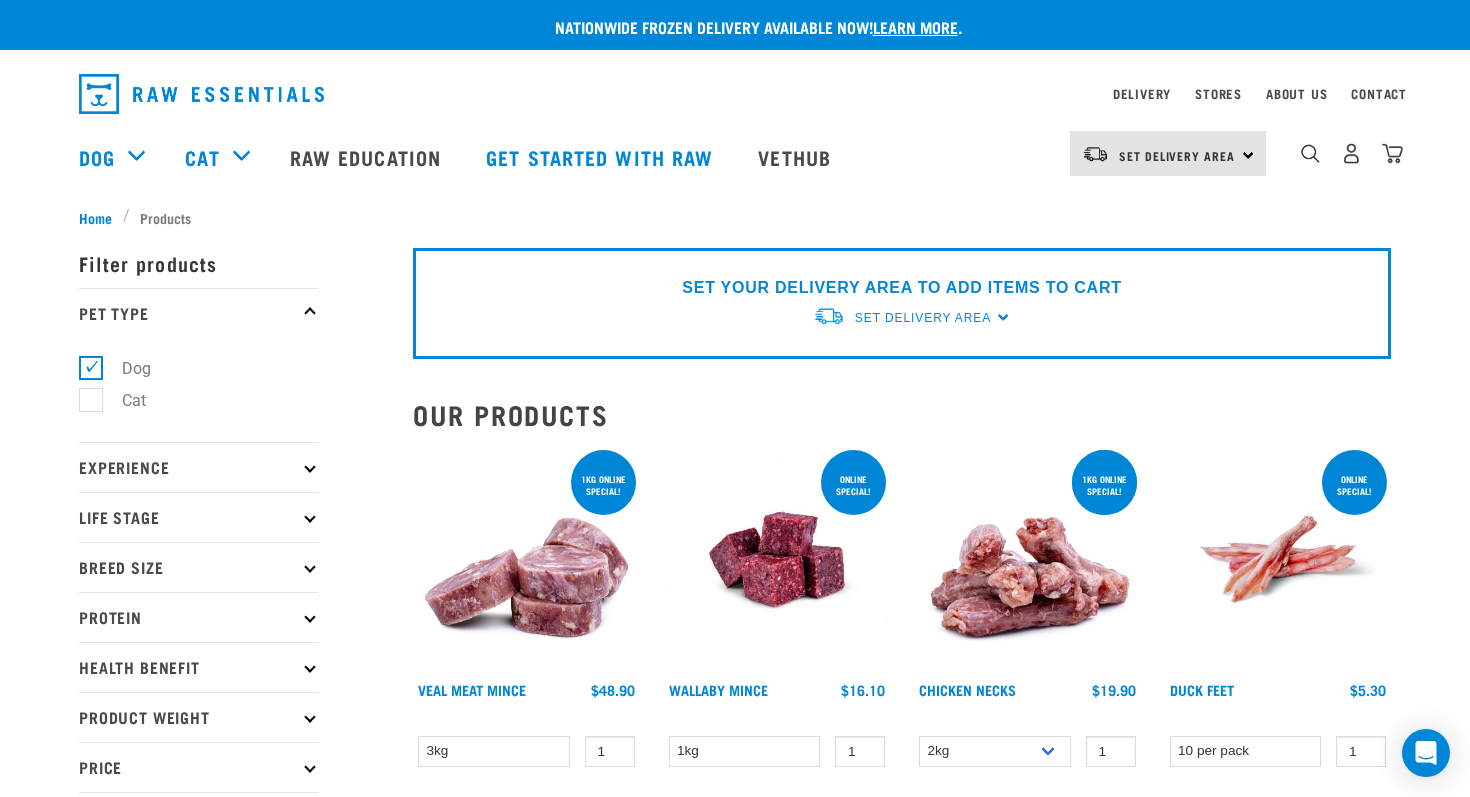 scroll, scrollTop: 0, scrollLeft: 0, axis: both 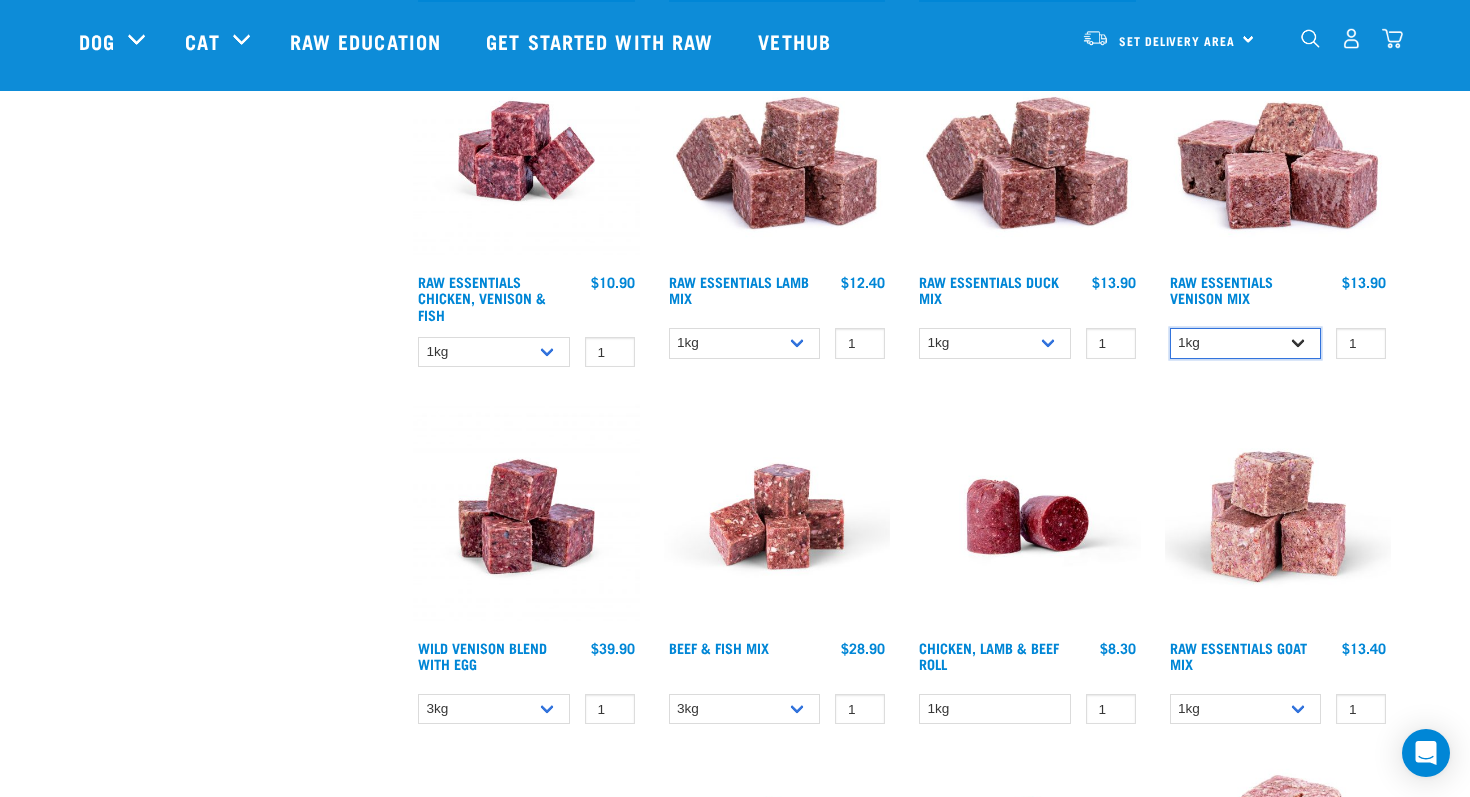 click on "1kg
3kg
Bulk (20kg)" at bounding box center [1246, 343] 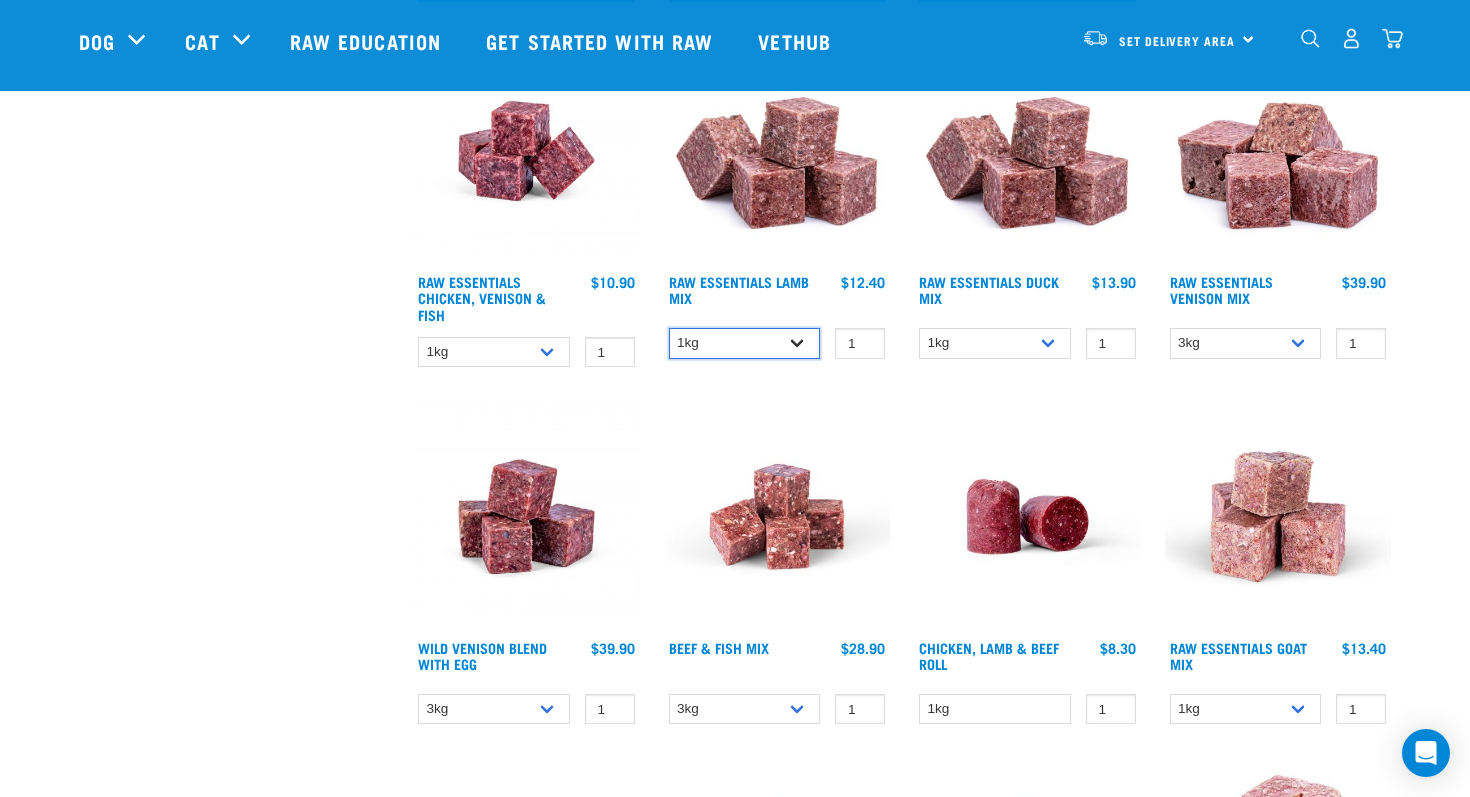click on "1kg
3kg
Bulk (10kg)" at bounding box center (745, 343) 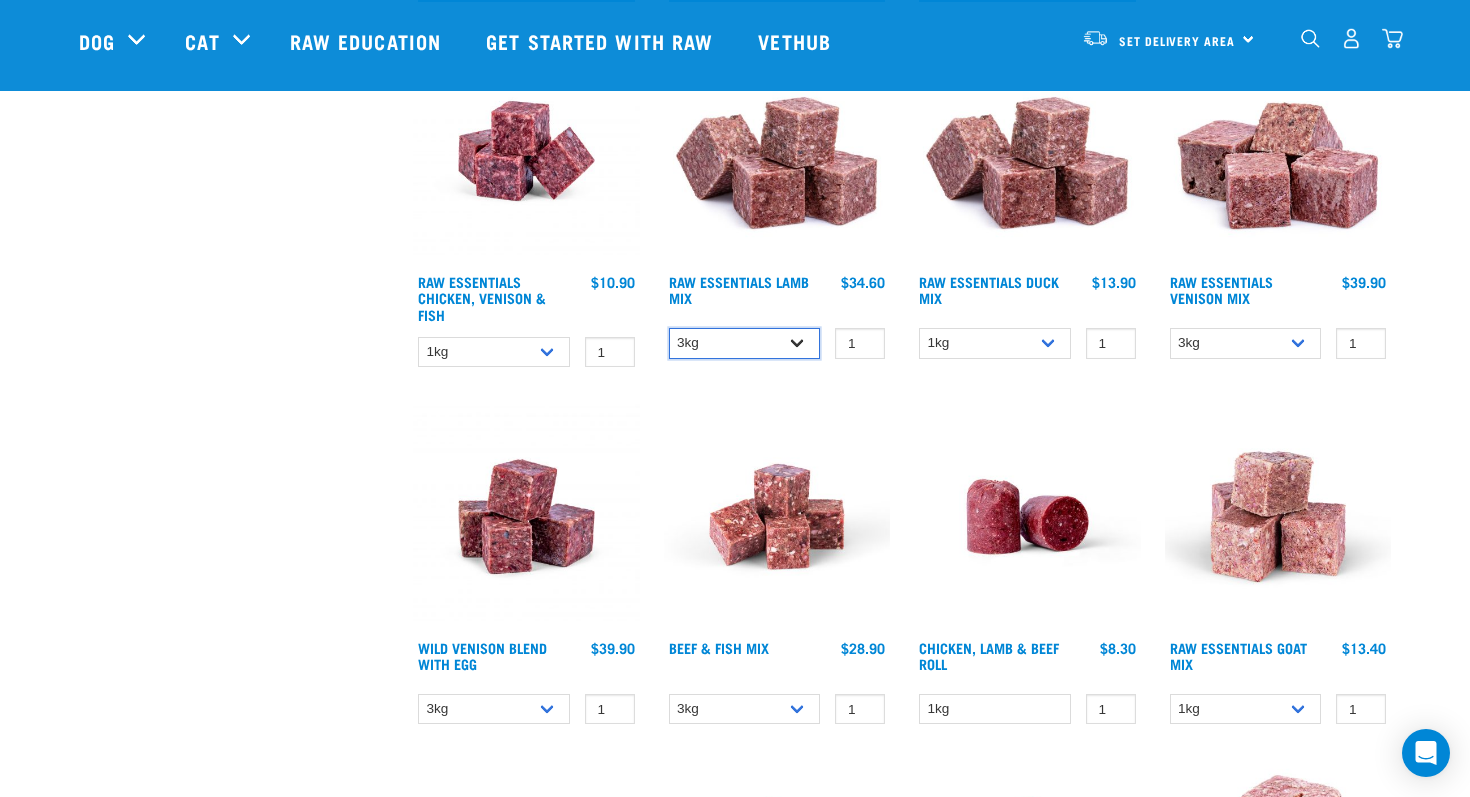 click on "1kg
3kg
Bulk (10kg)" at bounding box center (745, 343) 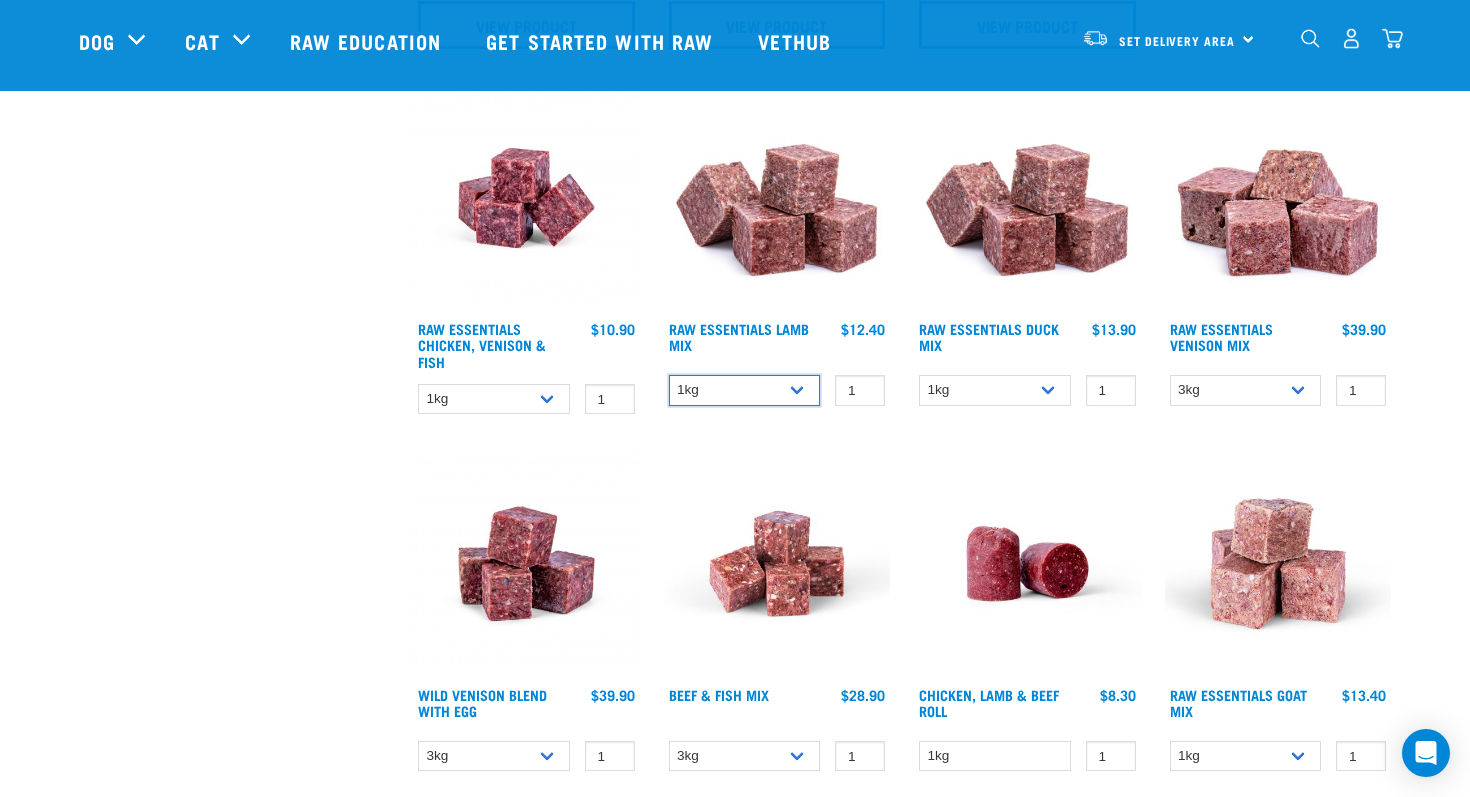 scroll, scrollTop: 1409, scrollLeft: 0, axis: vertical 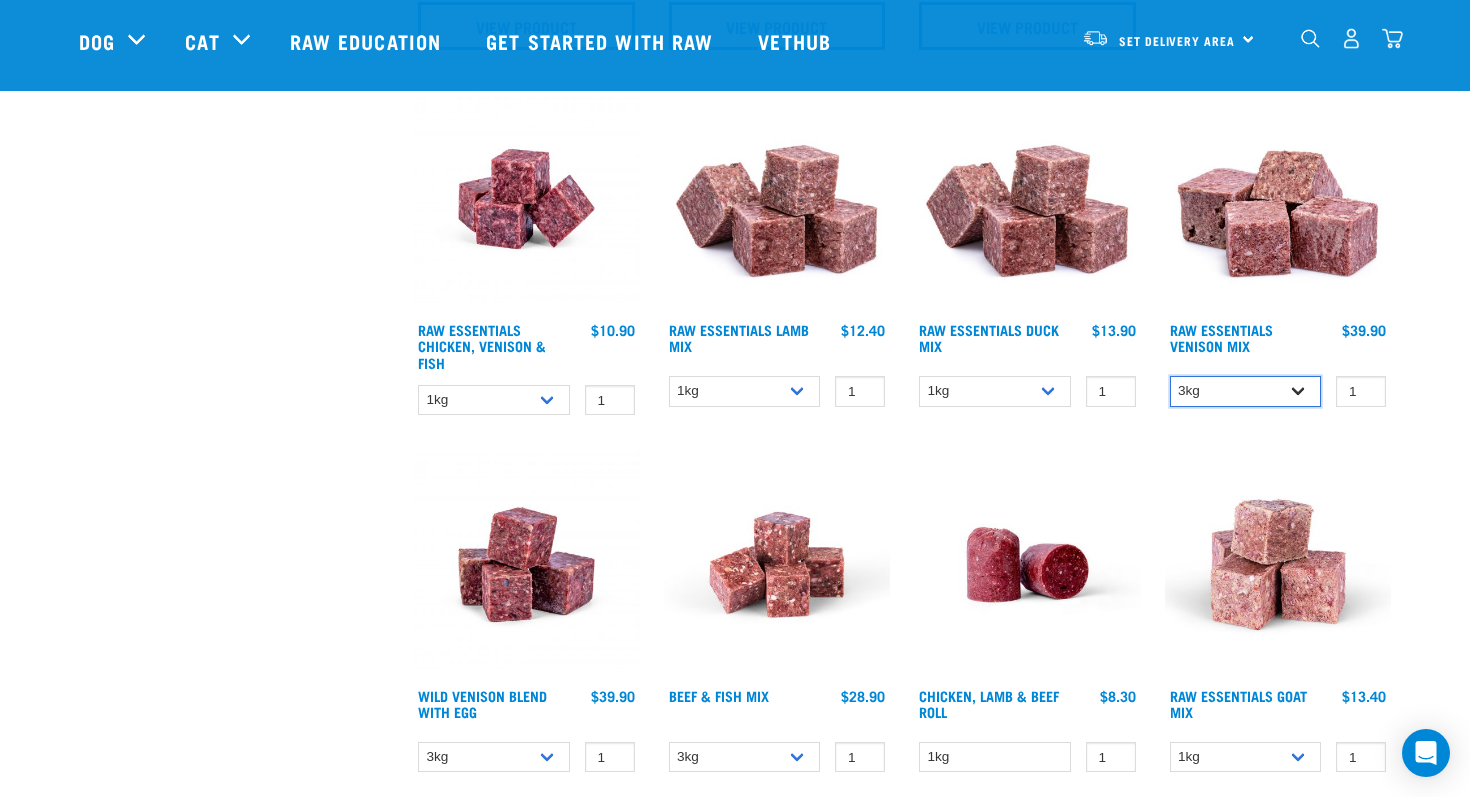 click on "1kg
3kg
Bulk (20kg)" at bounding box center [1246, 391] 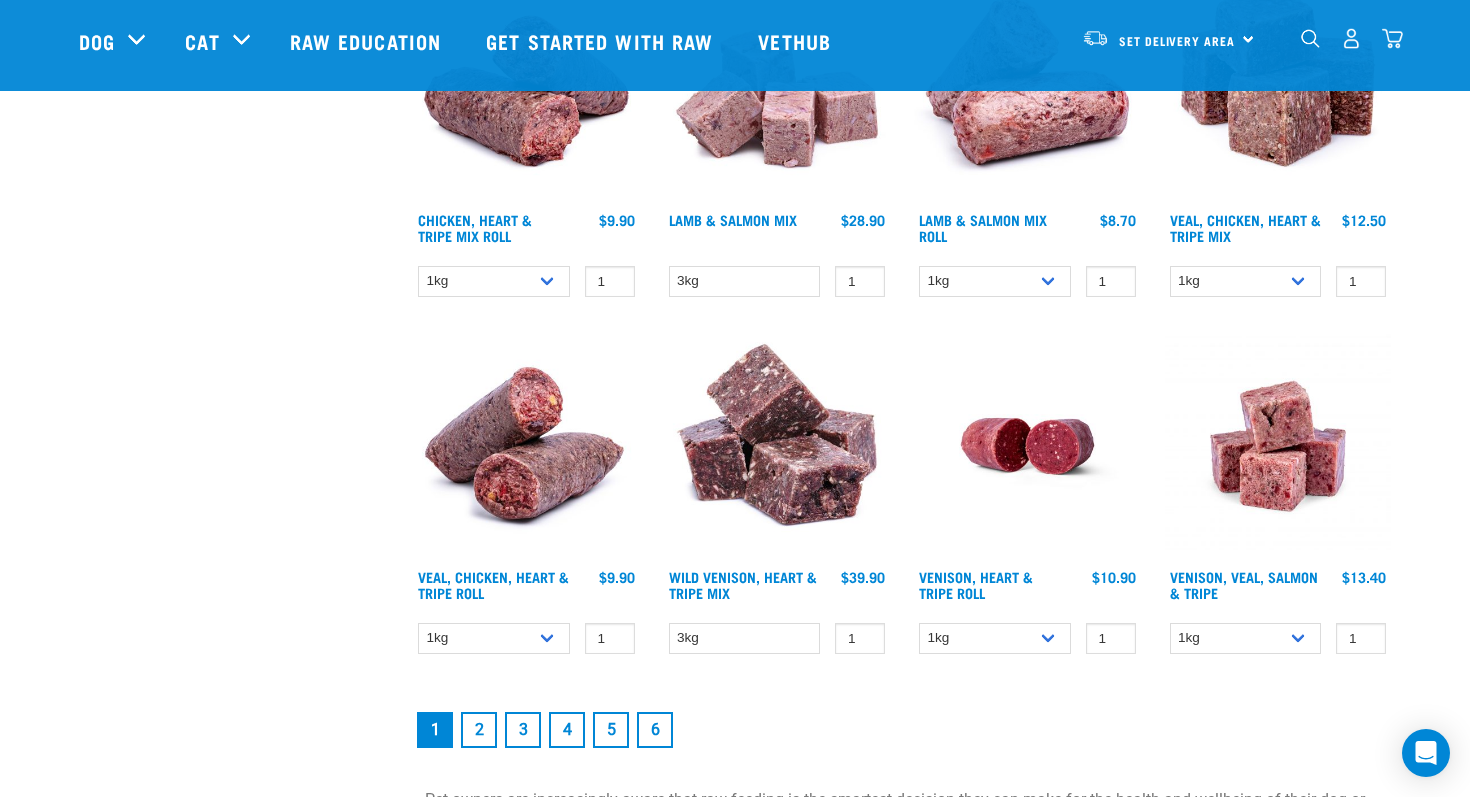 scroll, scrollTop: 2601, scrollLeft: 0, axis: vertical 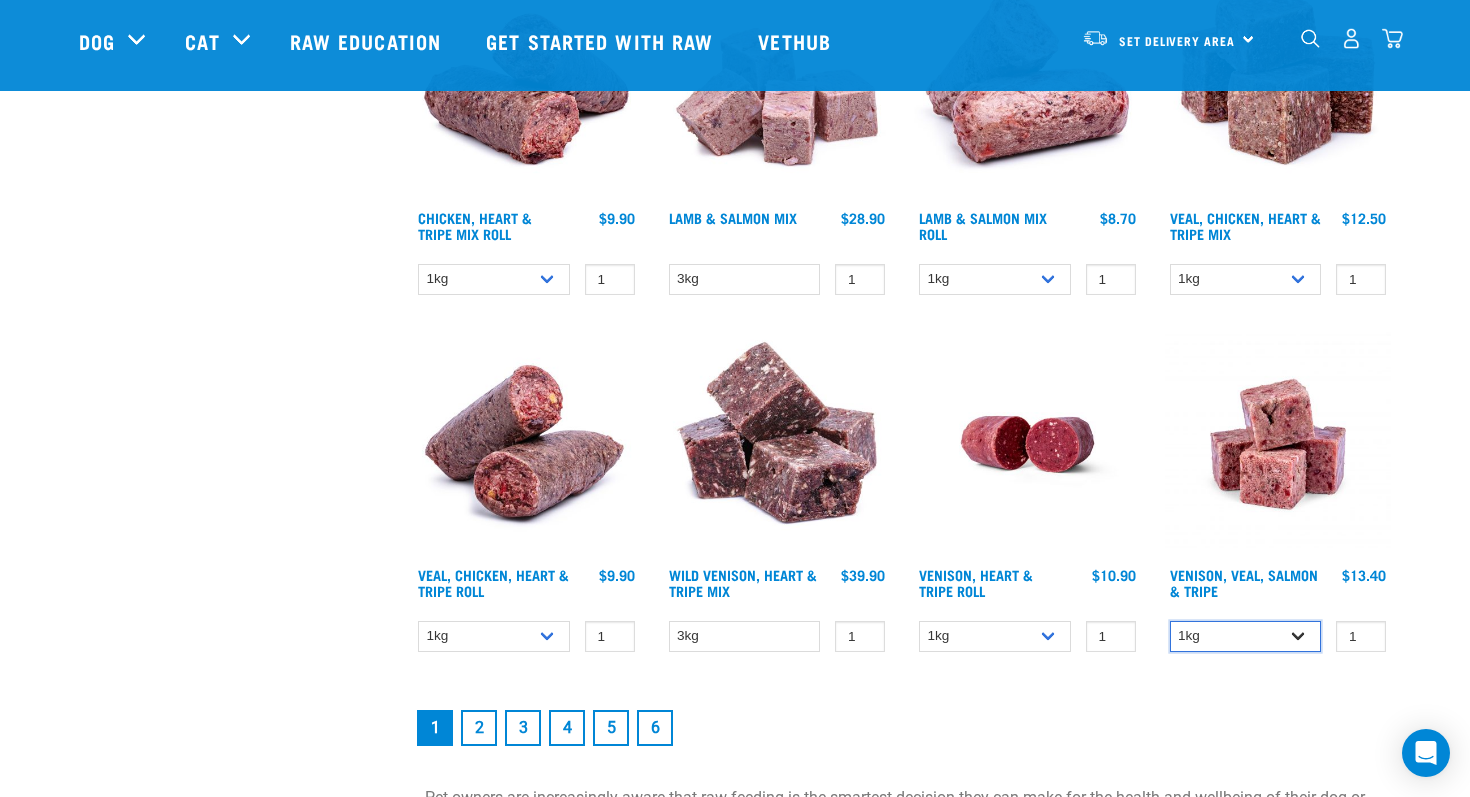 click on "1kg
3kg" at bounding box center (1246, 636) 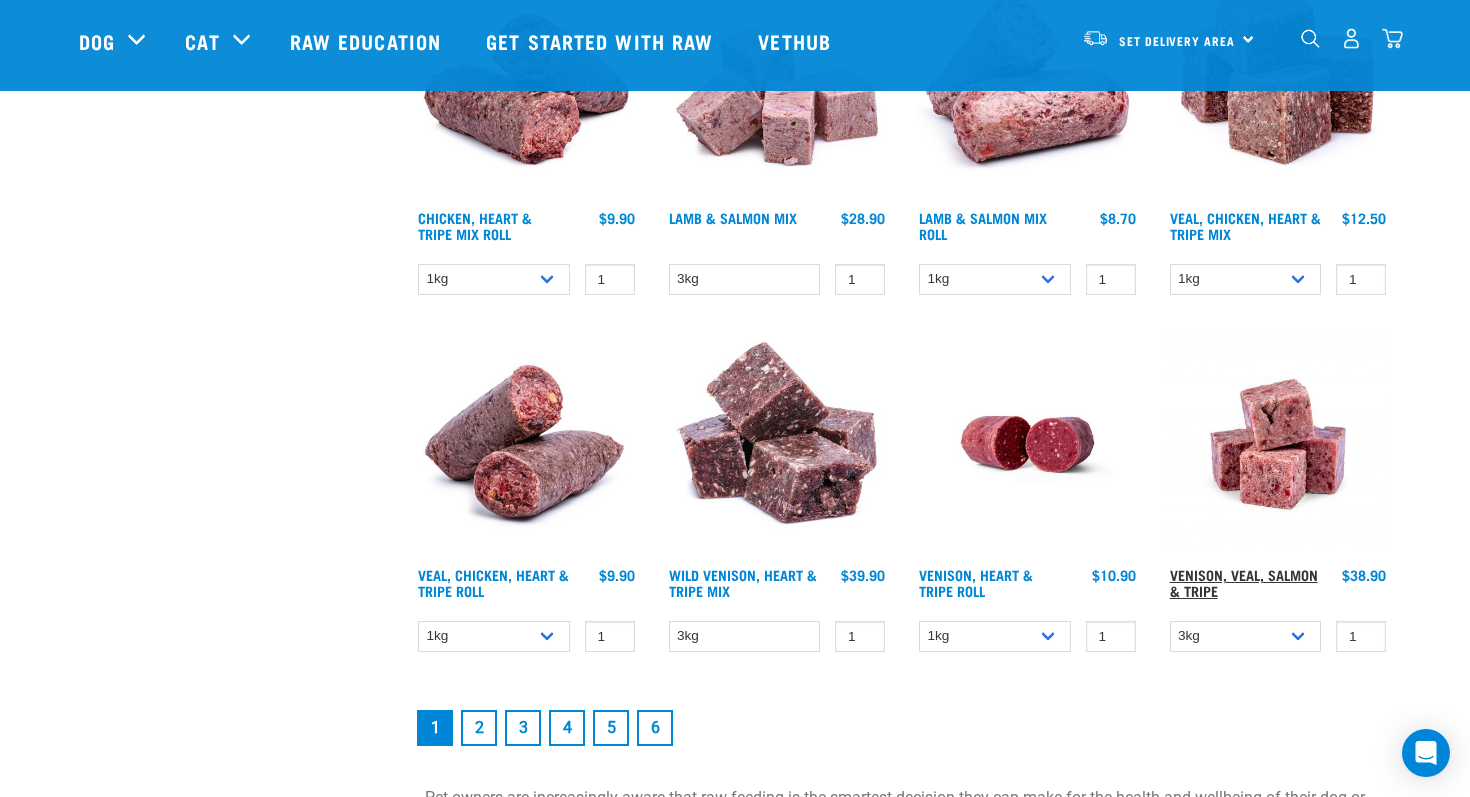 click on "Venison, Veal, Salmon & Tripe" at bounding box center (1244, 582) 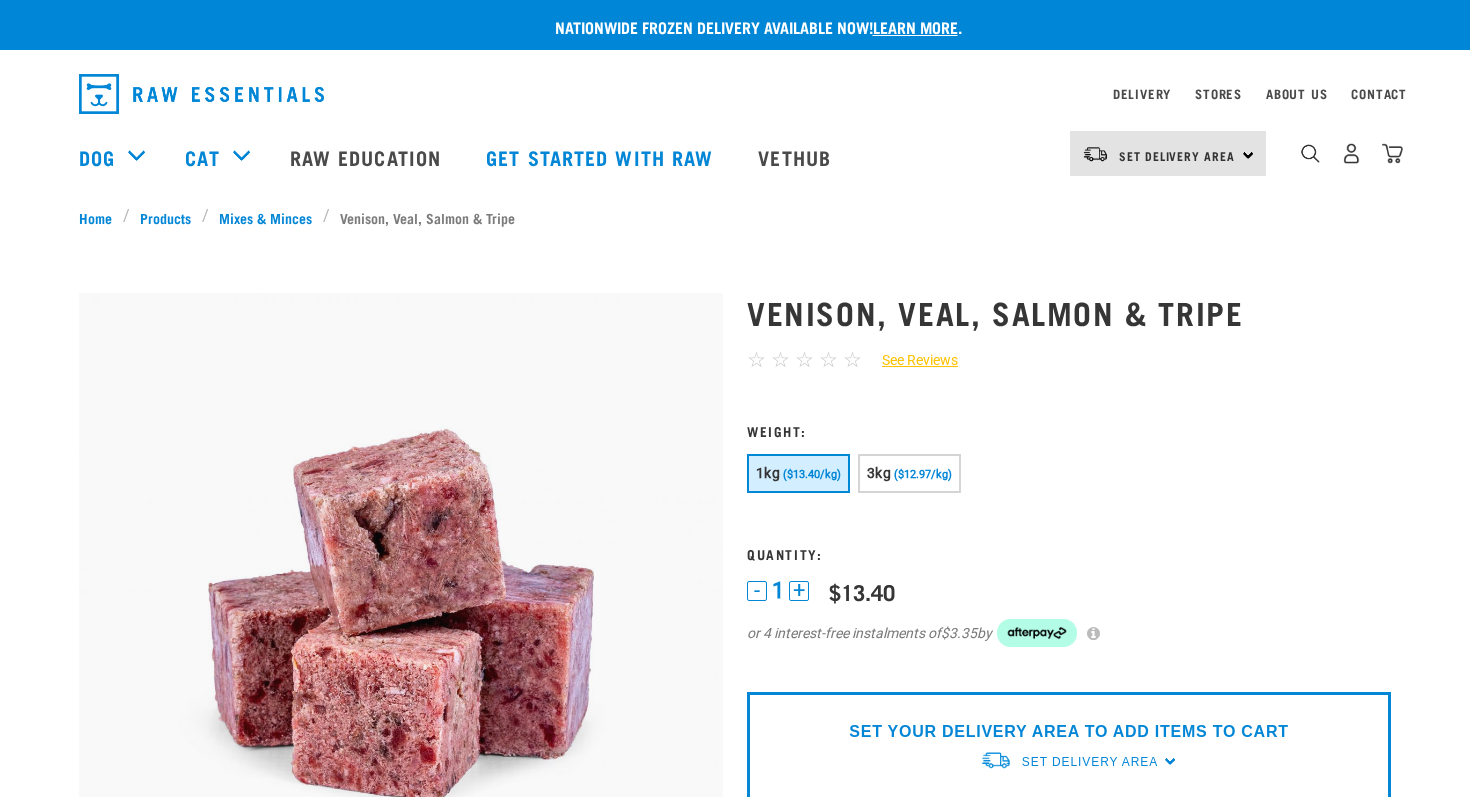 scroll, scrollTop: 0, scrollLeft: 0, axis: both 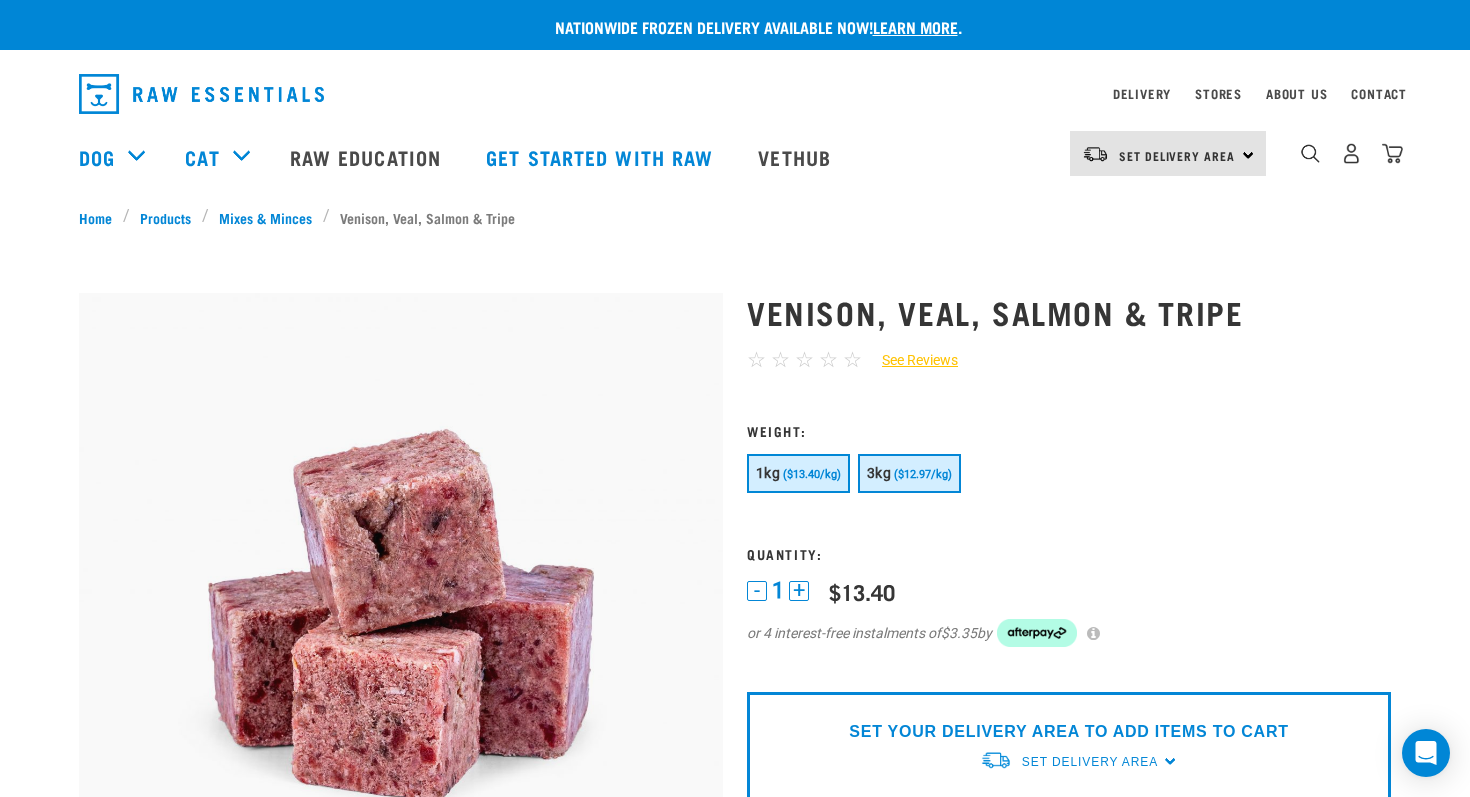 click on "($12.97/kg)" at bounding box center [923, 474] 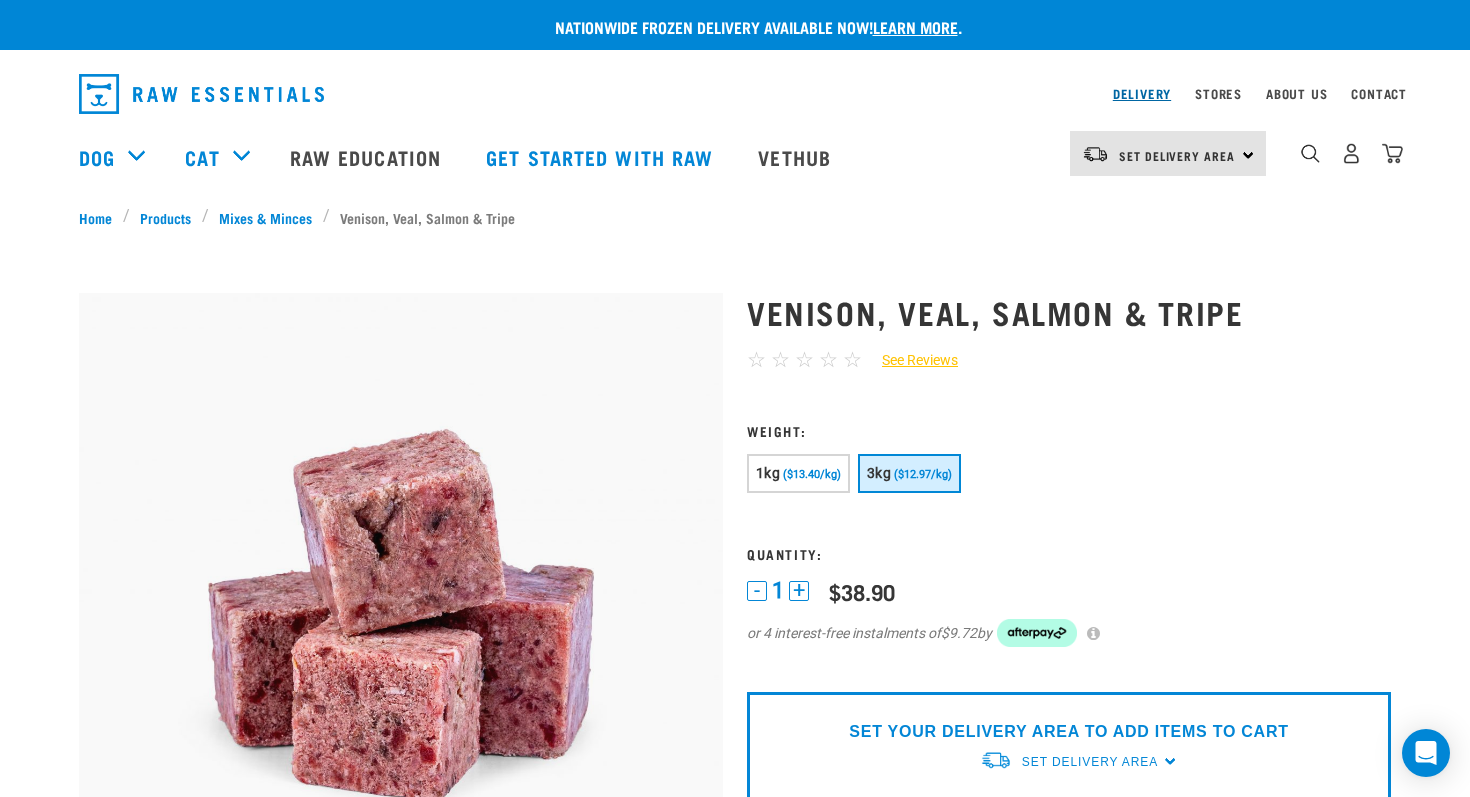 click on "Delivery" at bounding box center [1142, 93] 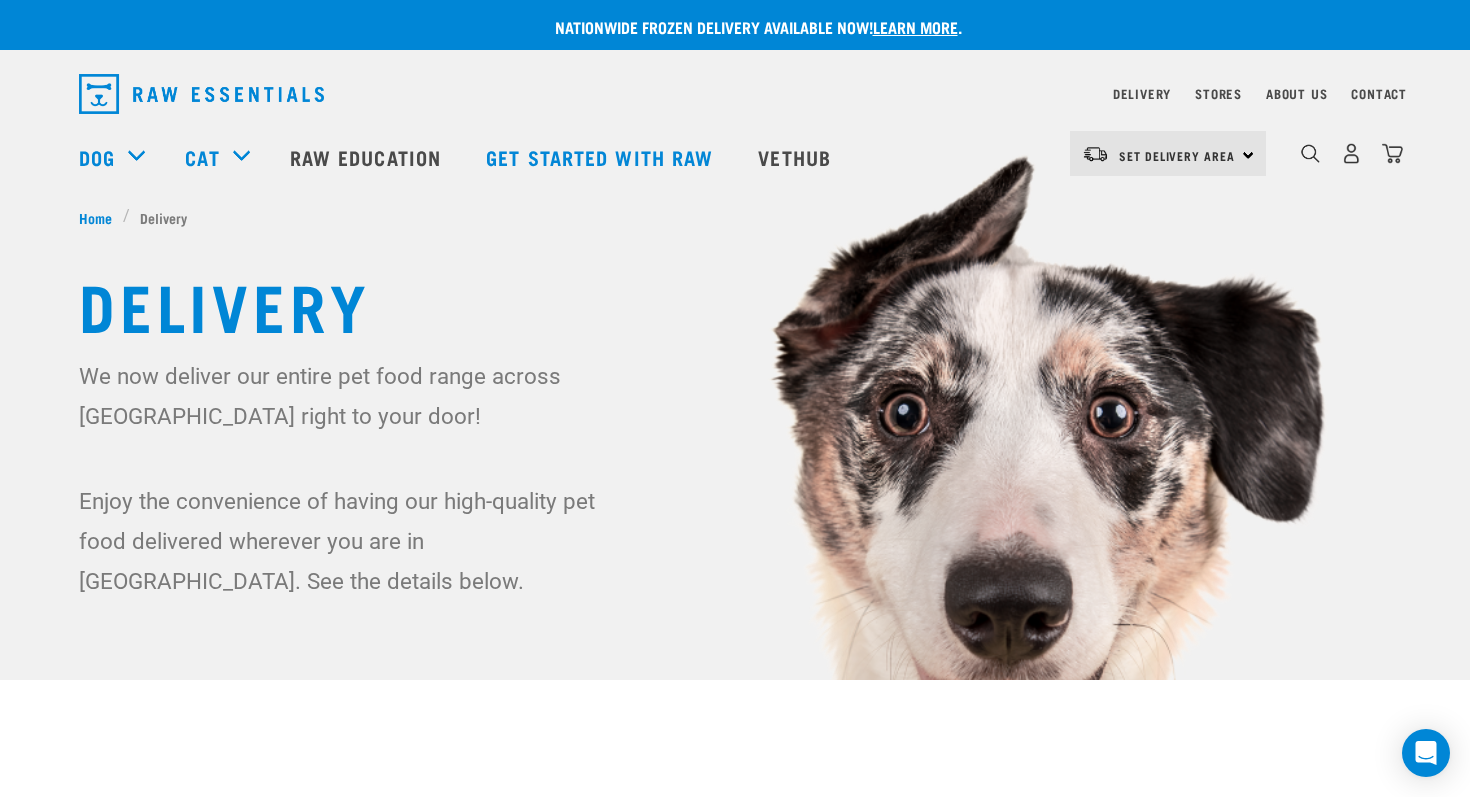 scroll, scrollTop: 0, scrollLeft: 0, axis: both 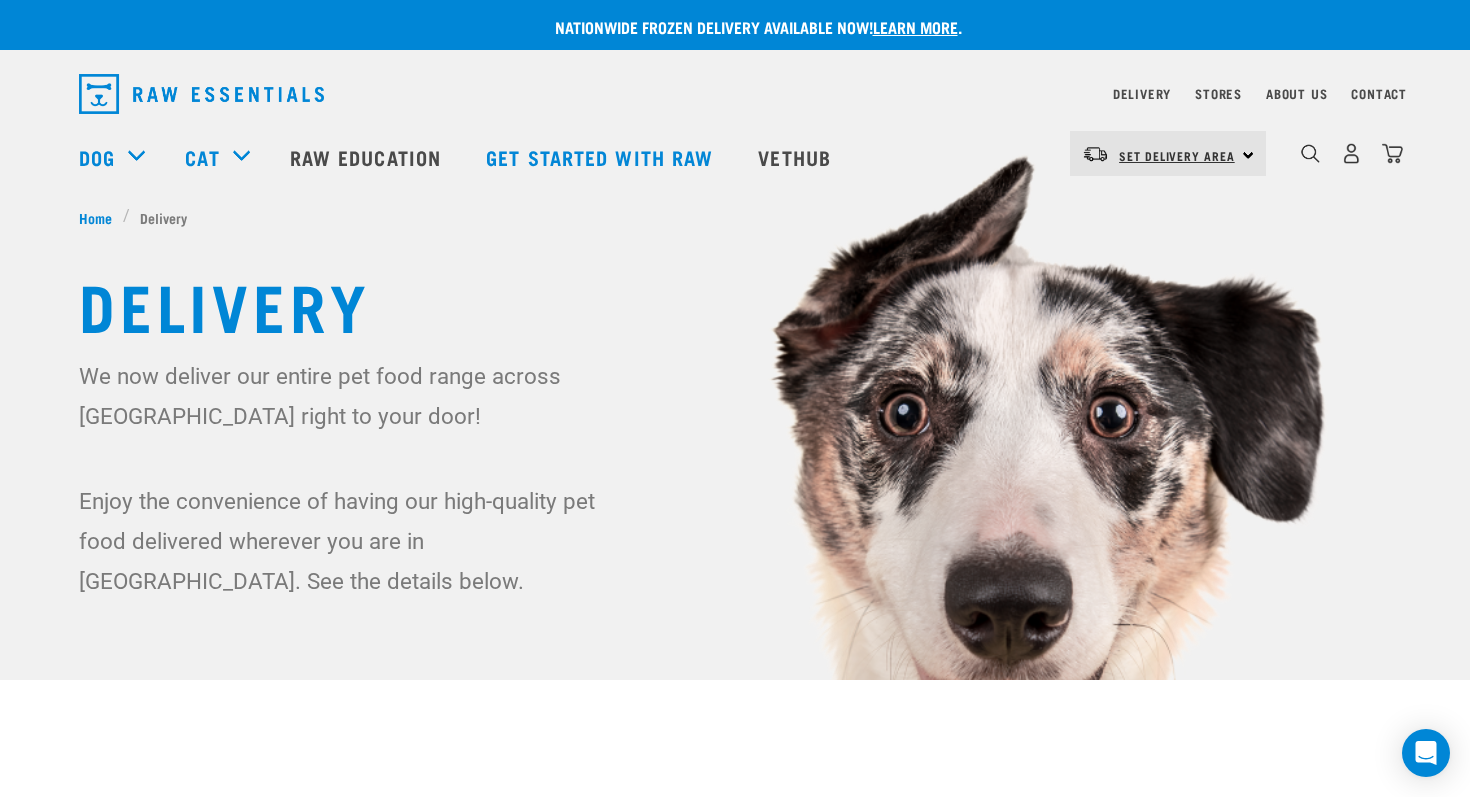 click on "Set Delivery Area" at bounding box center [1177, 156] 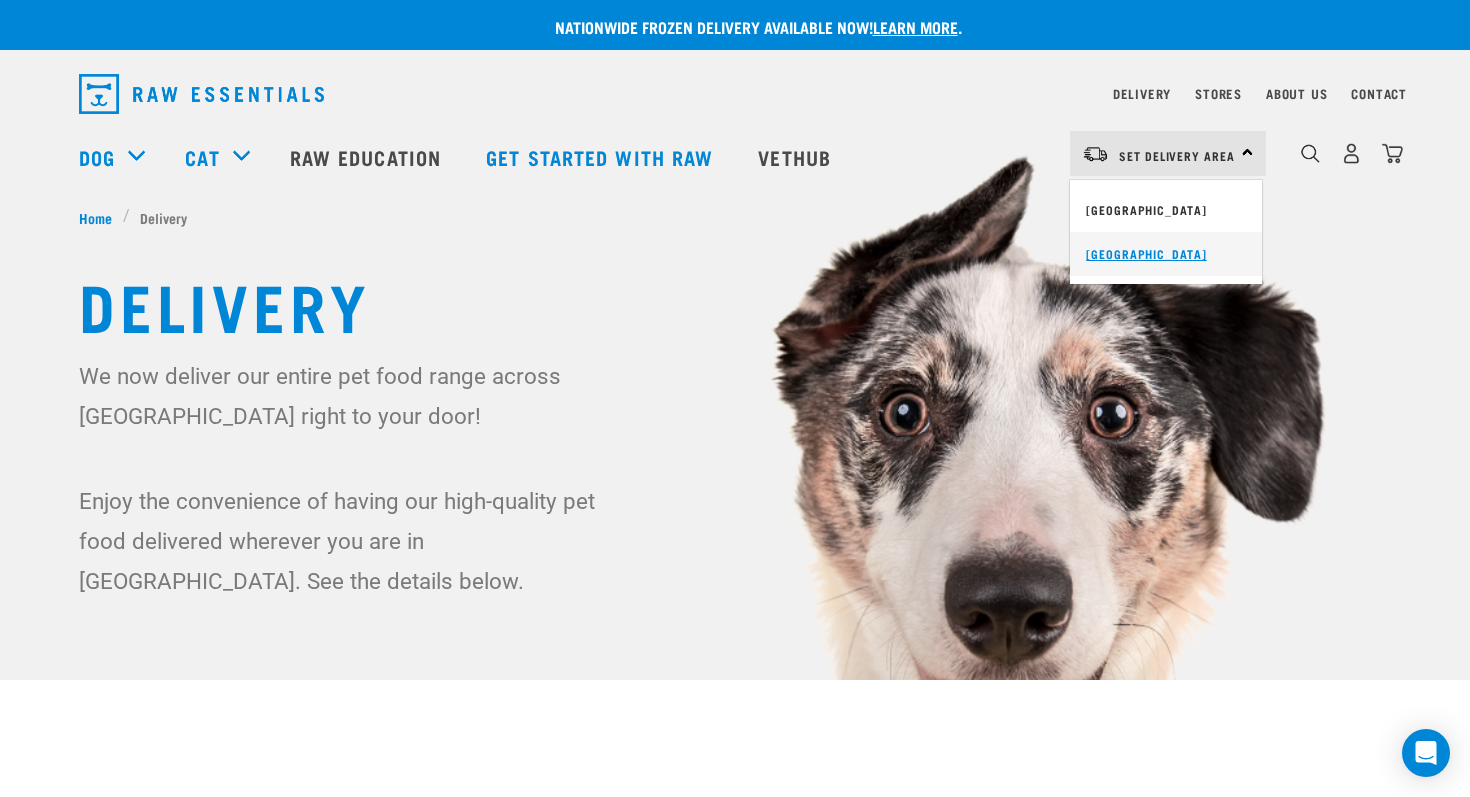 click on "[GEOGRAPHIC_DATA]" at bounding box center (1166, 254) 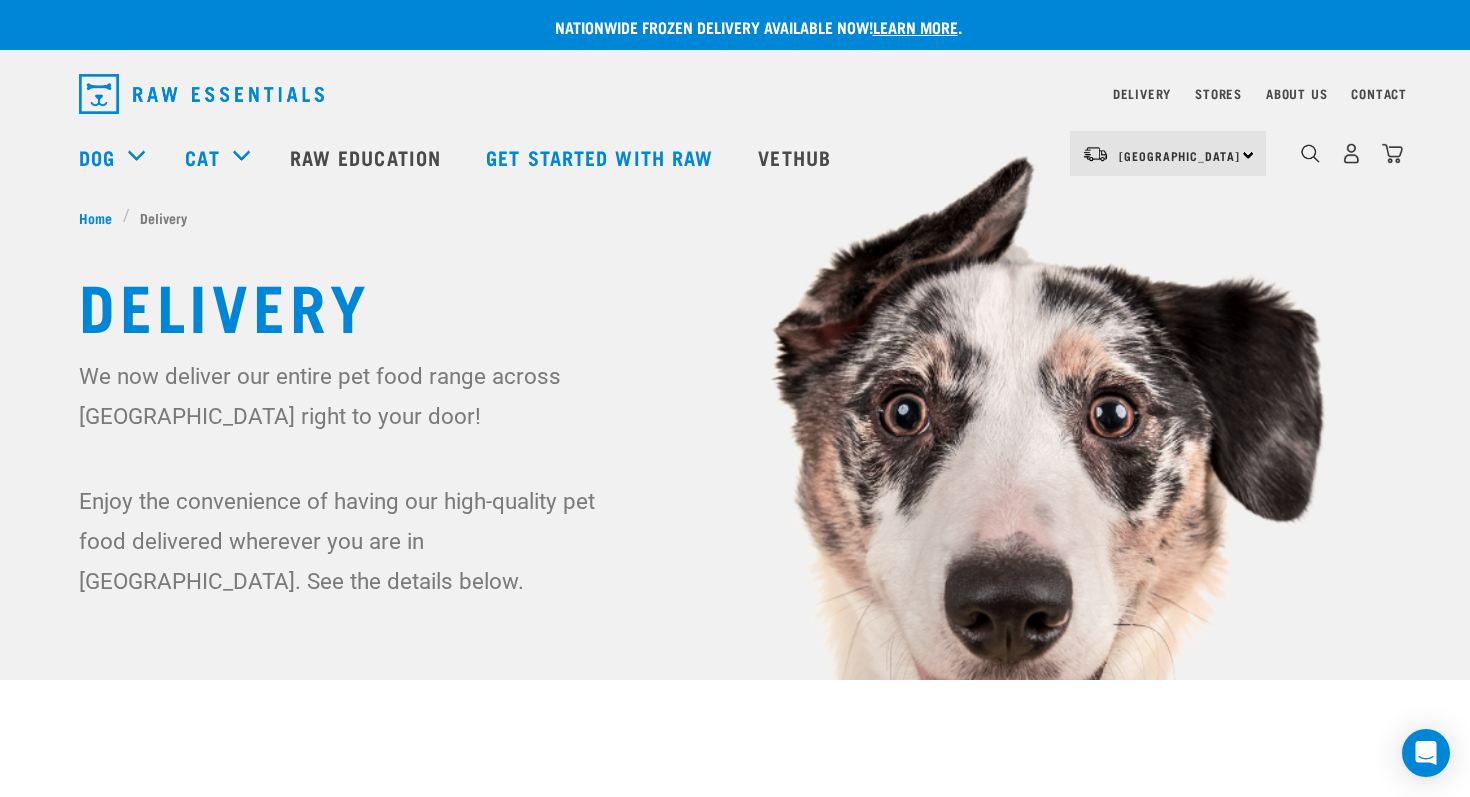 scroll, scrollTop: 0, scrollLeft: 0, axis: both 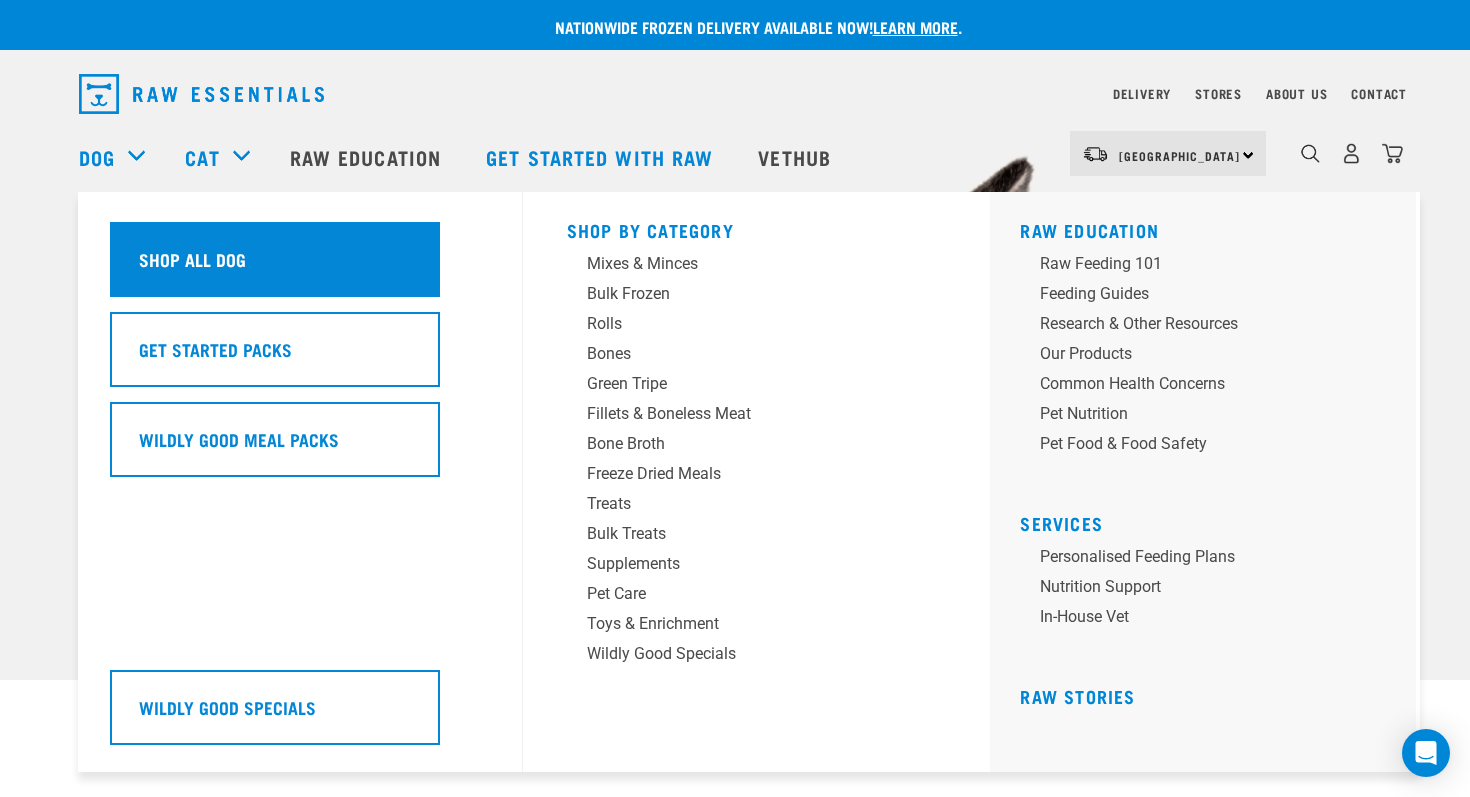 click on "Shop all dog" at bounding box center [192, 259] 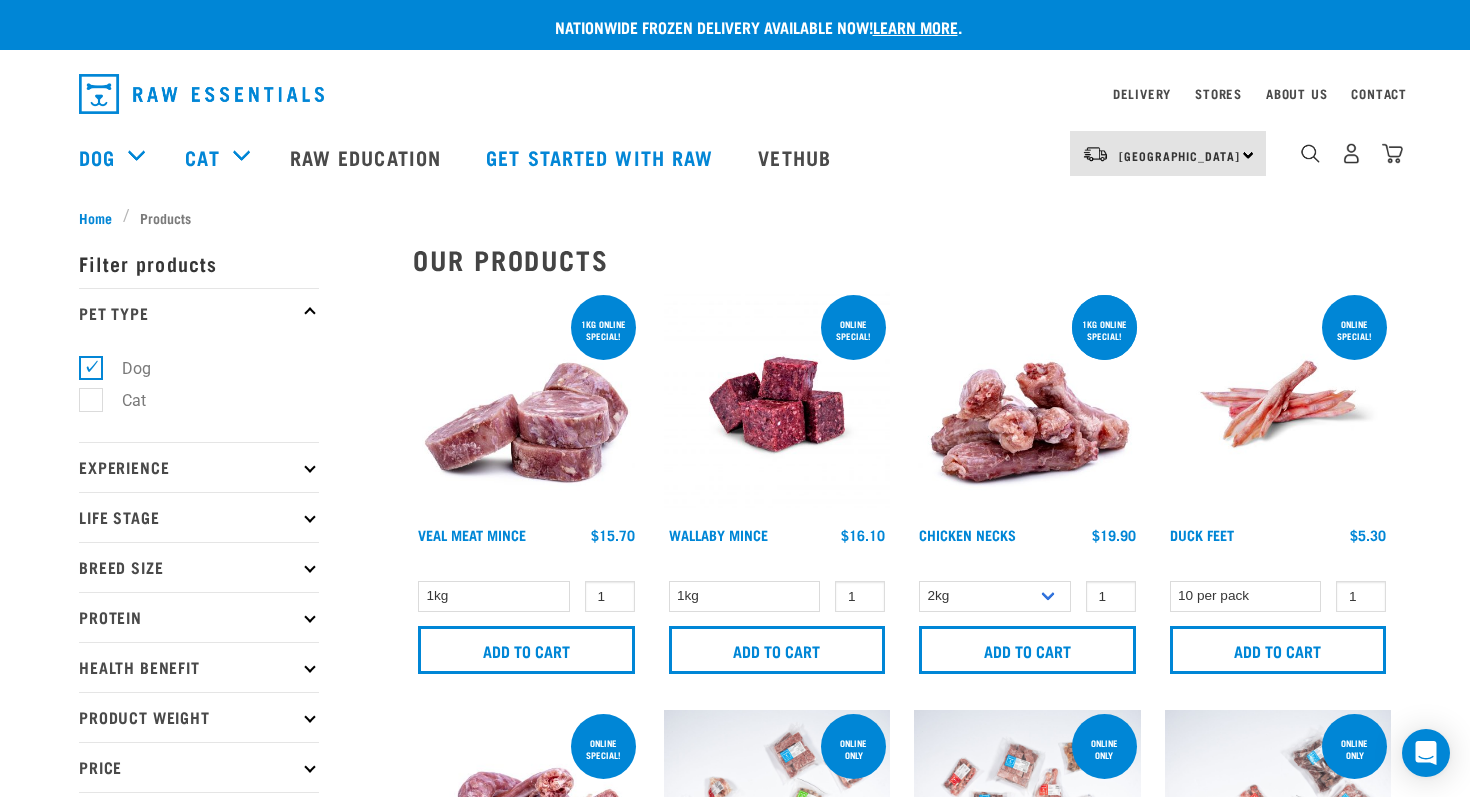 scroll, scrollTop: 0, scrollLeft: 0, axis: both 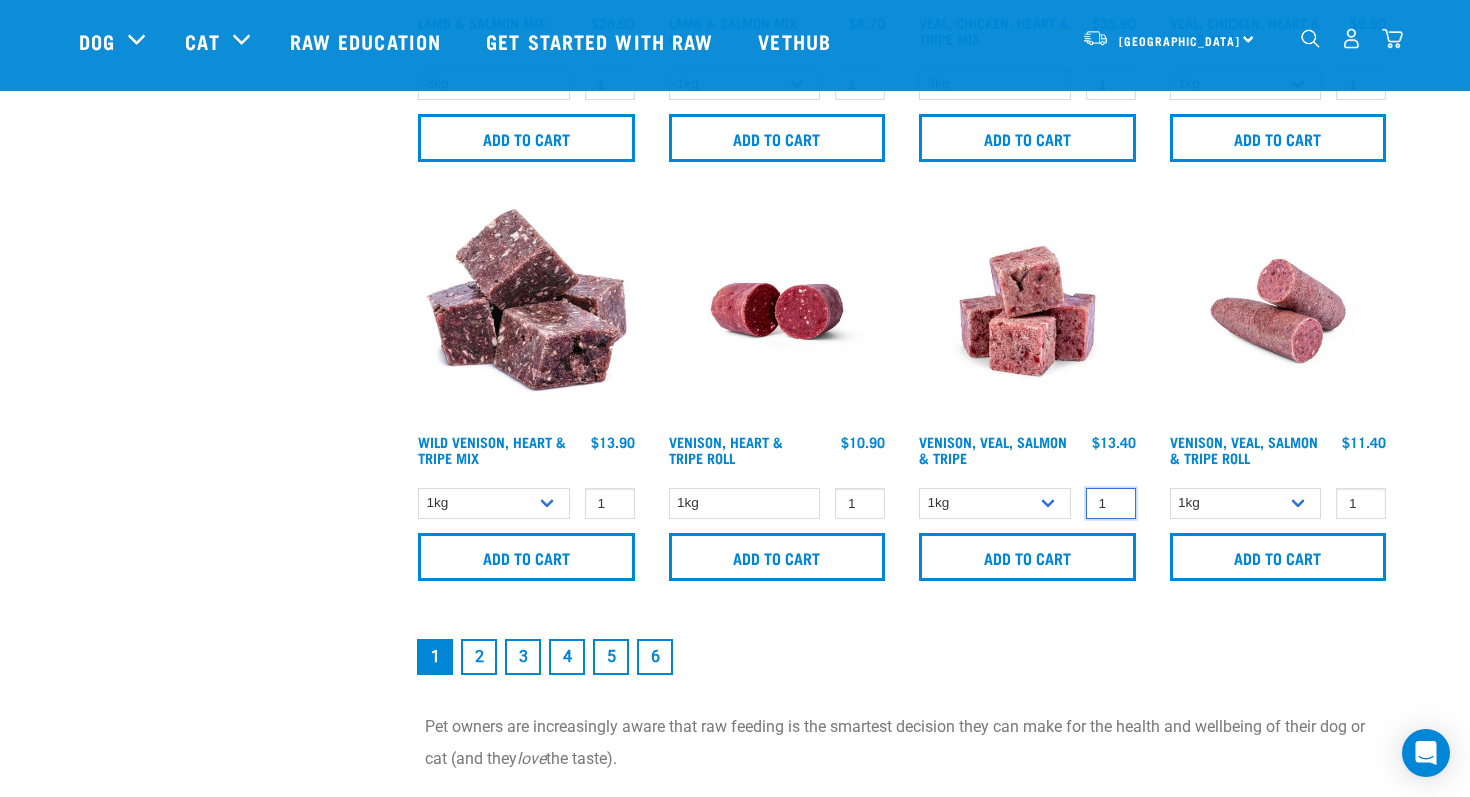 click on "1" at bounding box center (1111, 503) 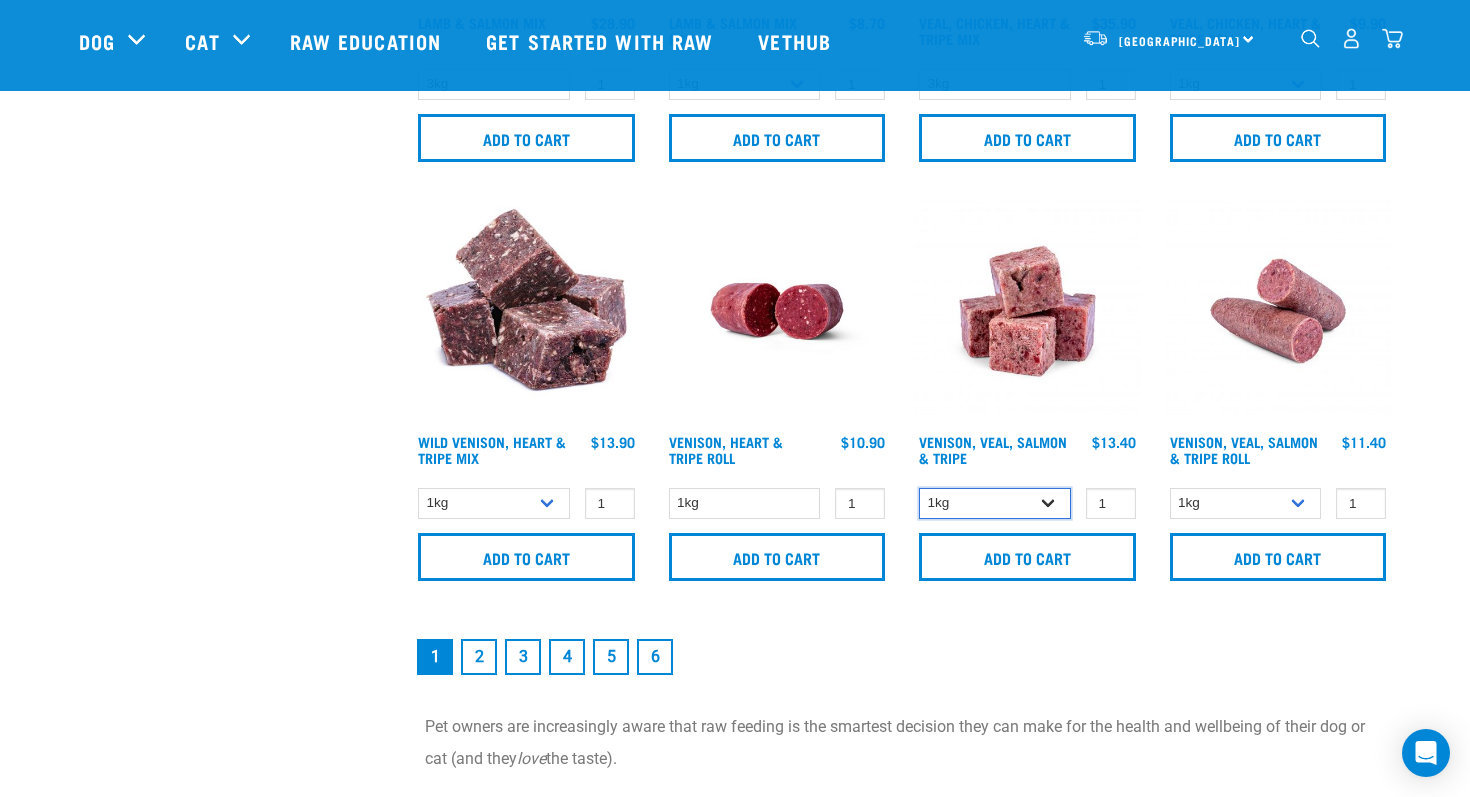 click on "1kg
3kg
Bulk (18kg)" at bounding box center [995, 503] 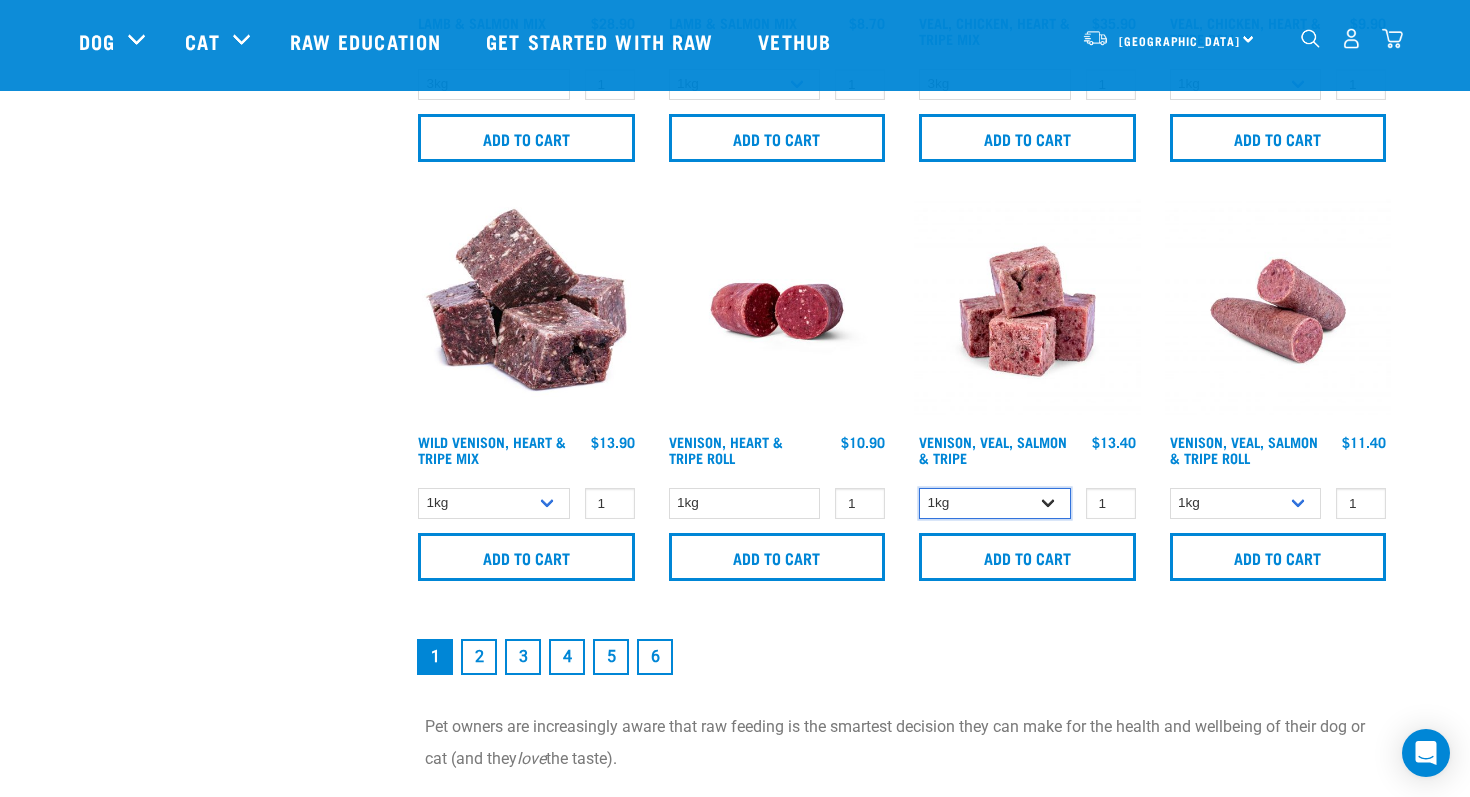 select on "62284" 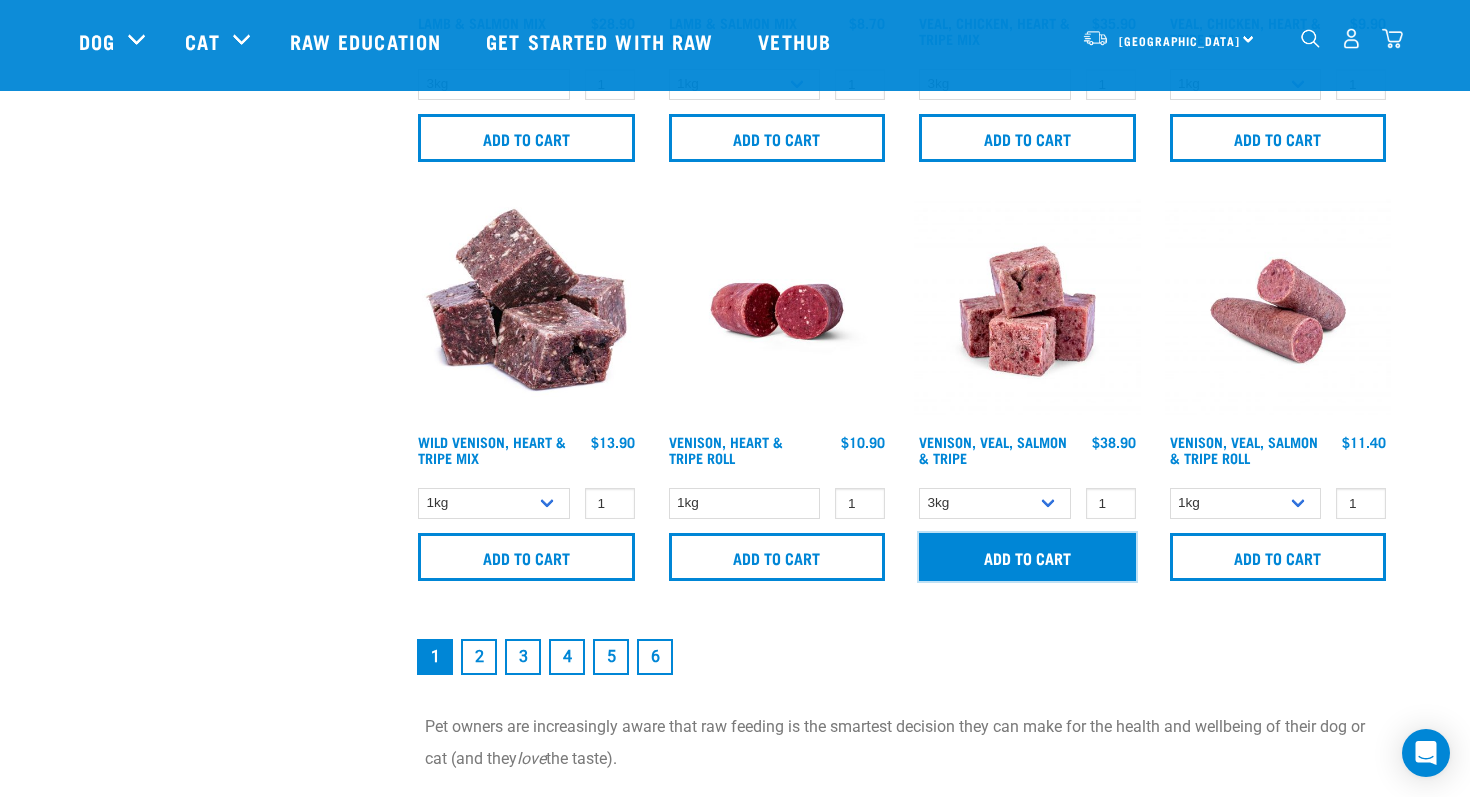 click on "Add to cart" at bounding box center [1027, 557] 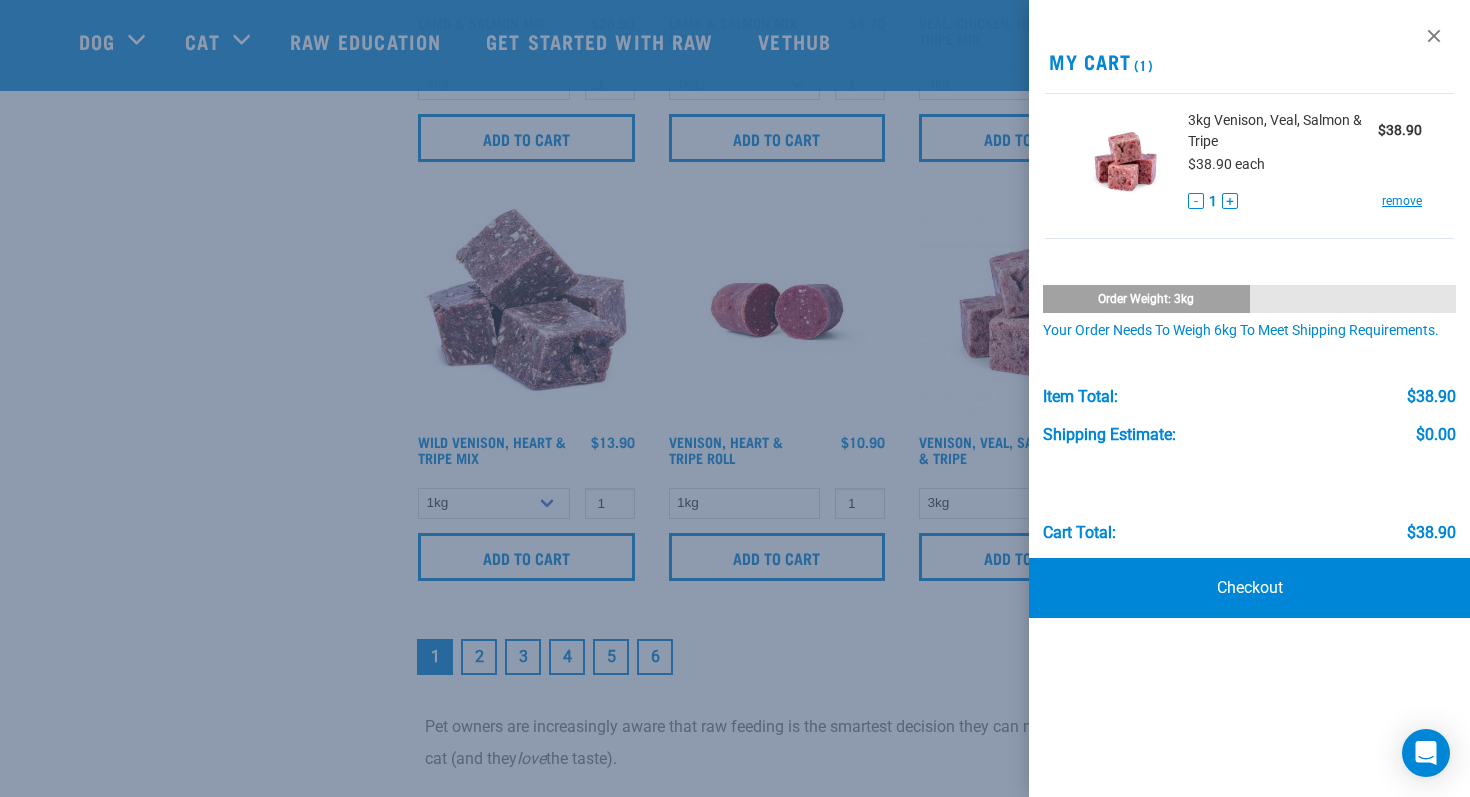 click at bounding box center [735, 398] 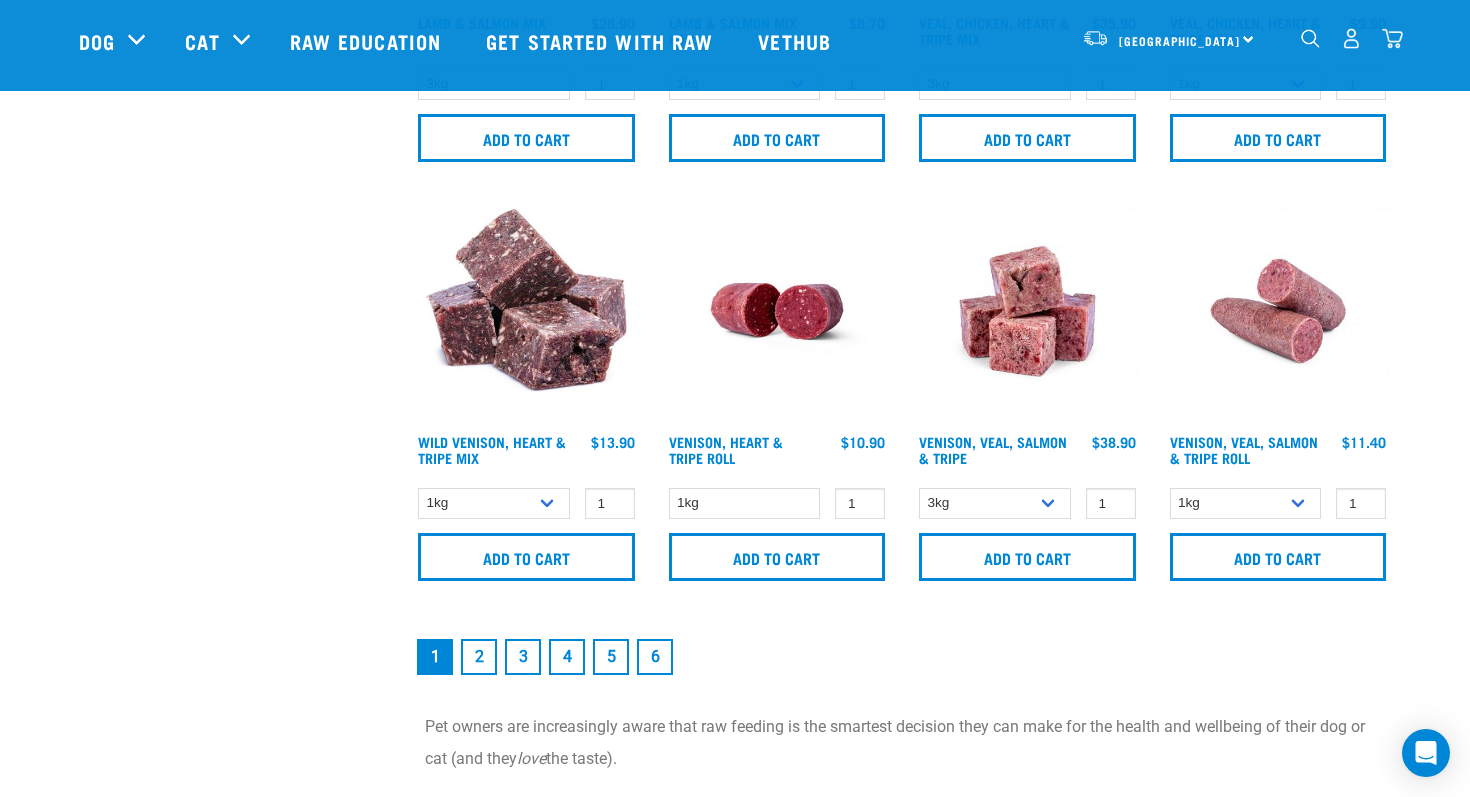 click on "2" at bounding box center (479, 657) 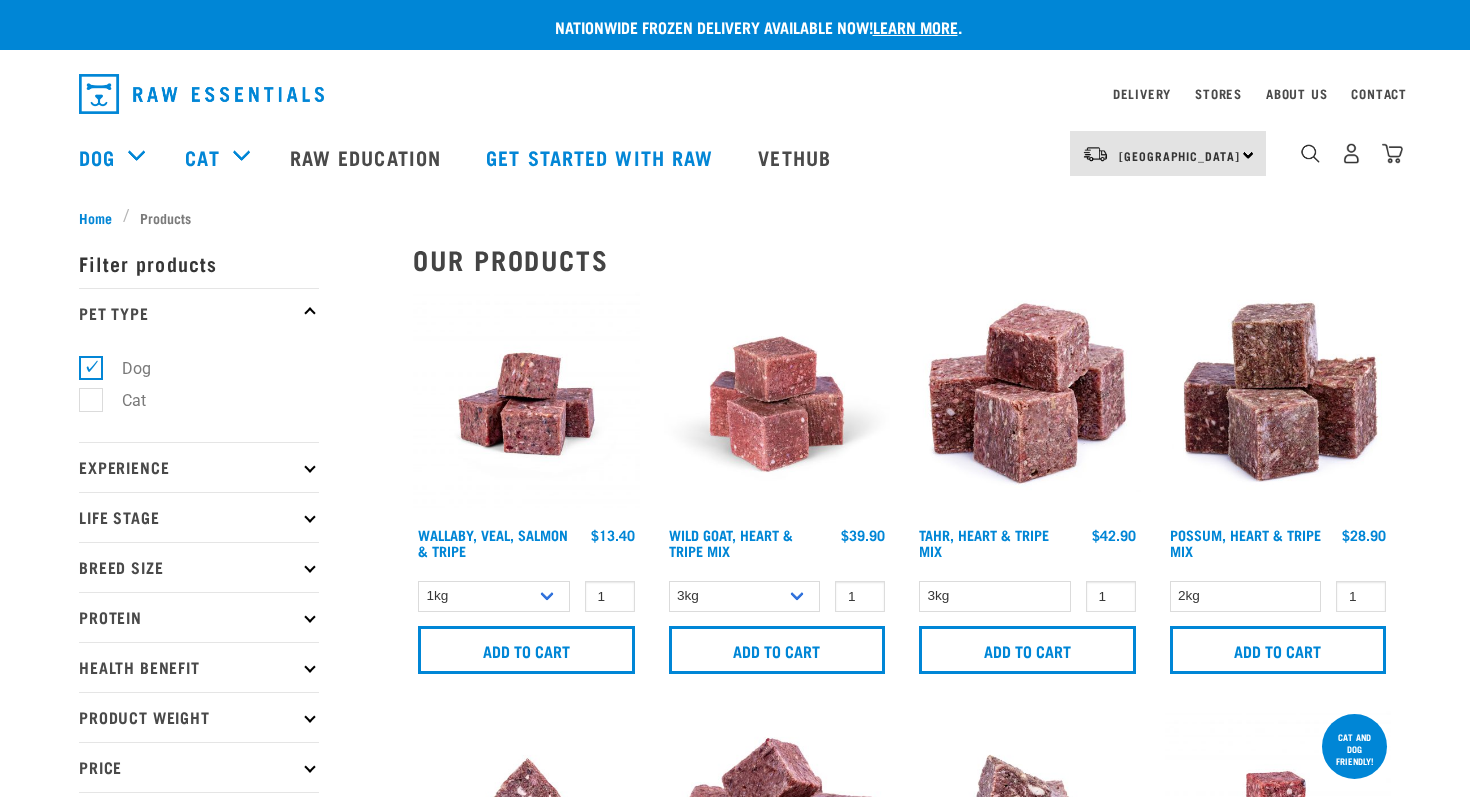 scroll, scrollTop: 0, scrollLeft: 0, axis: both 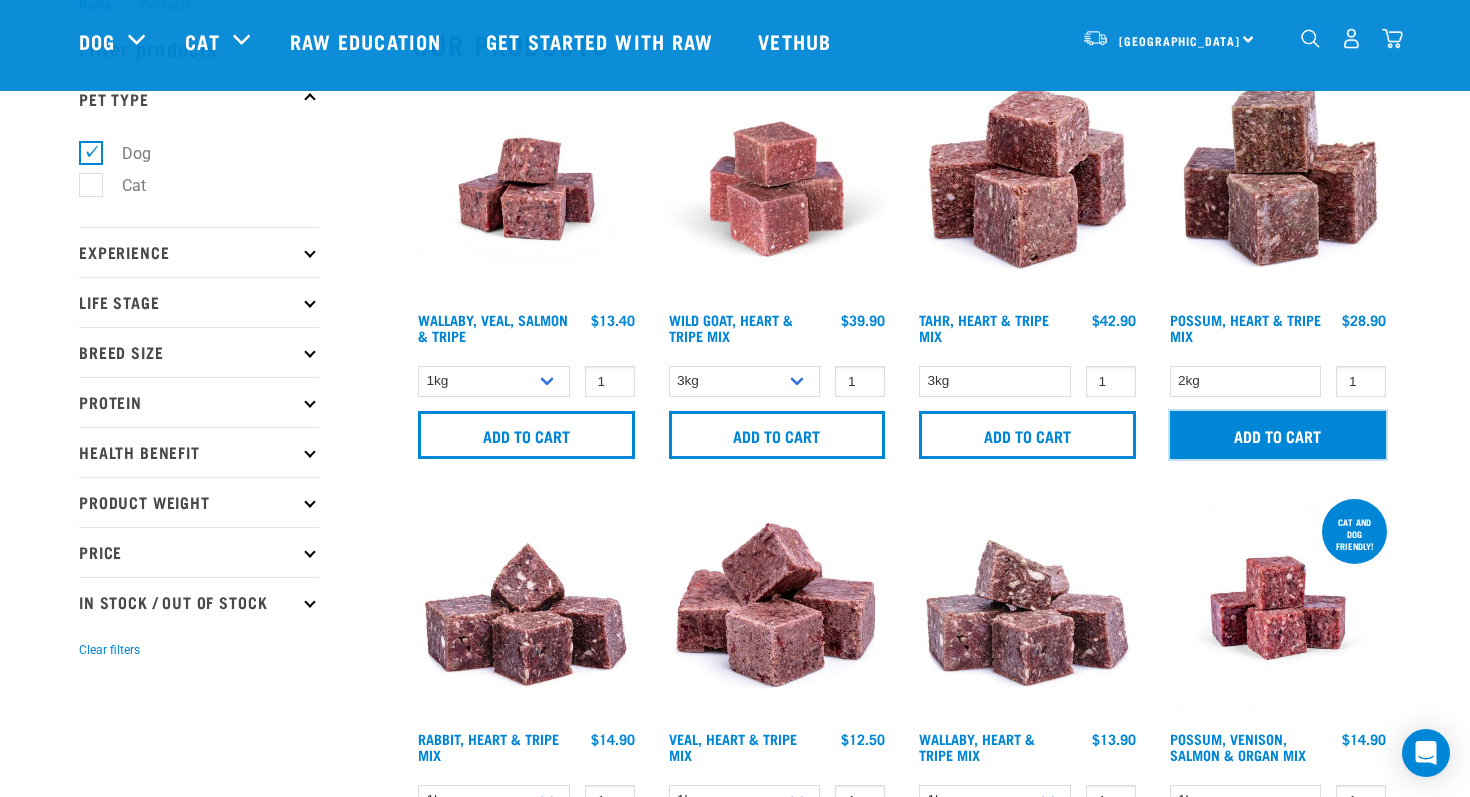 click on "Add to cart" at bounding box center (1278, 435) 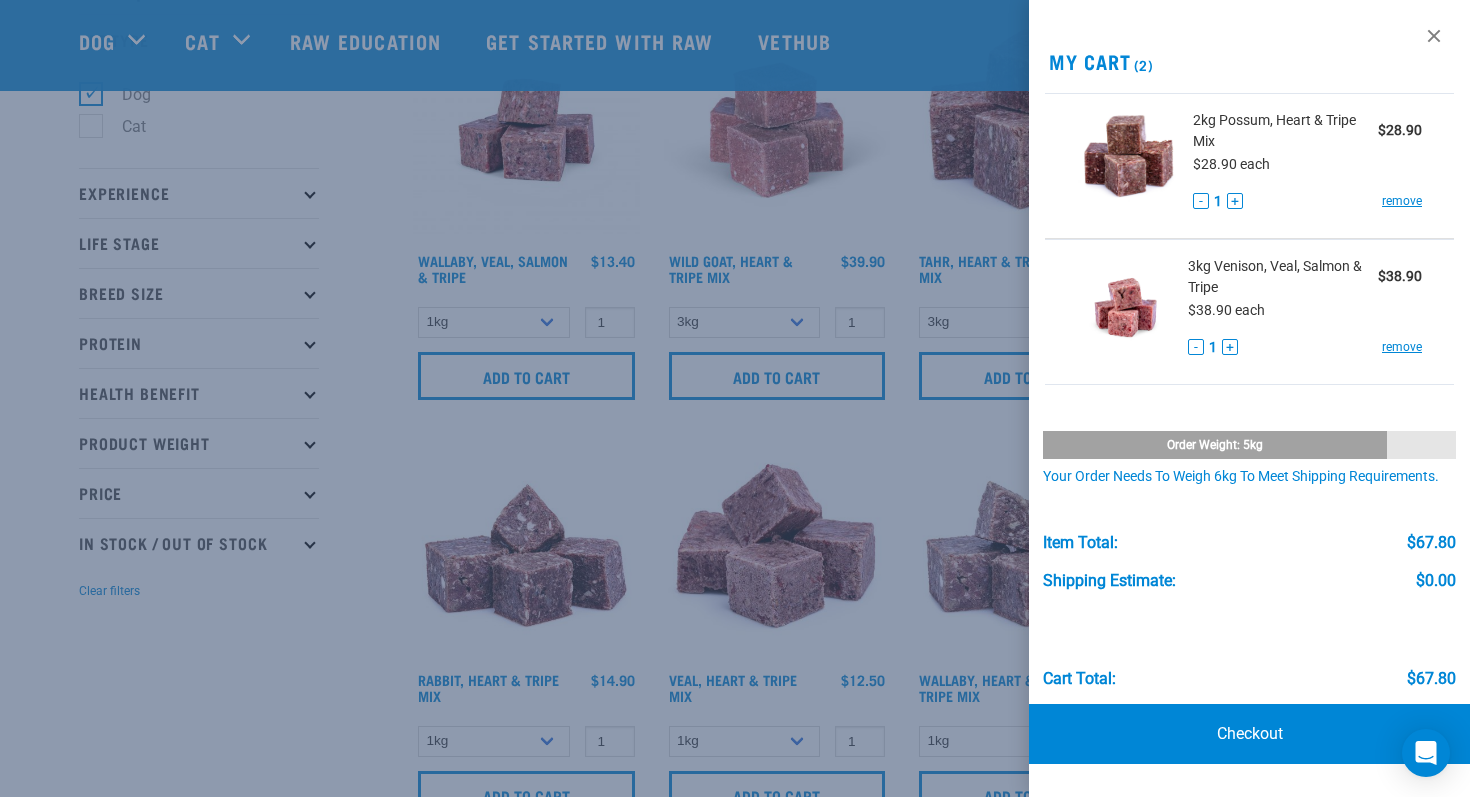 scroll, scrollTop: 129, scrollLeft: 0, axis: vertical 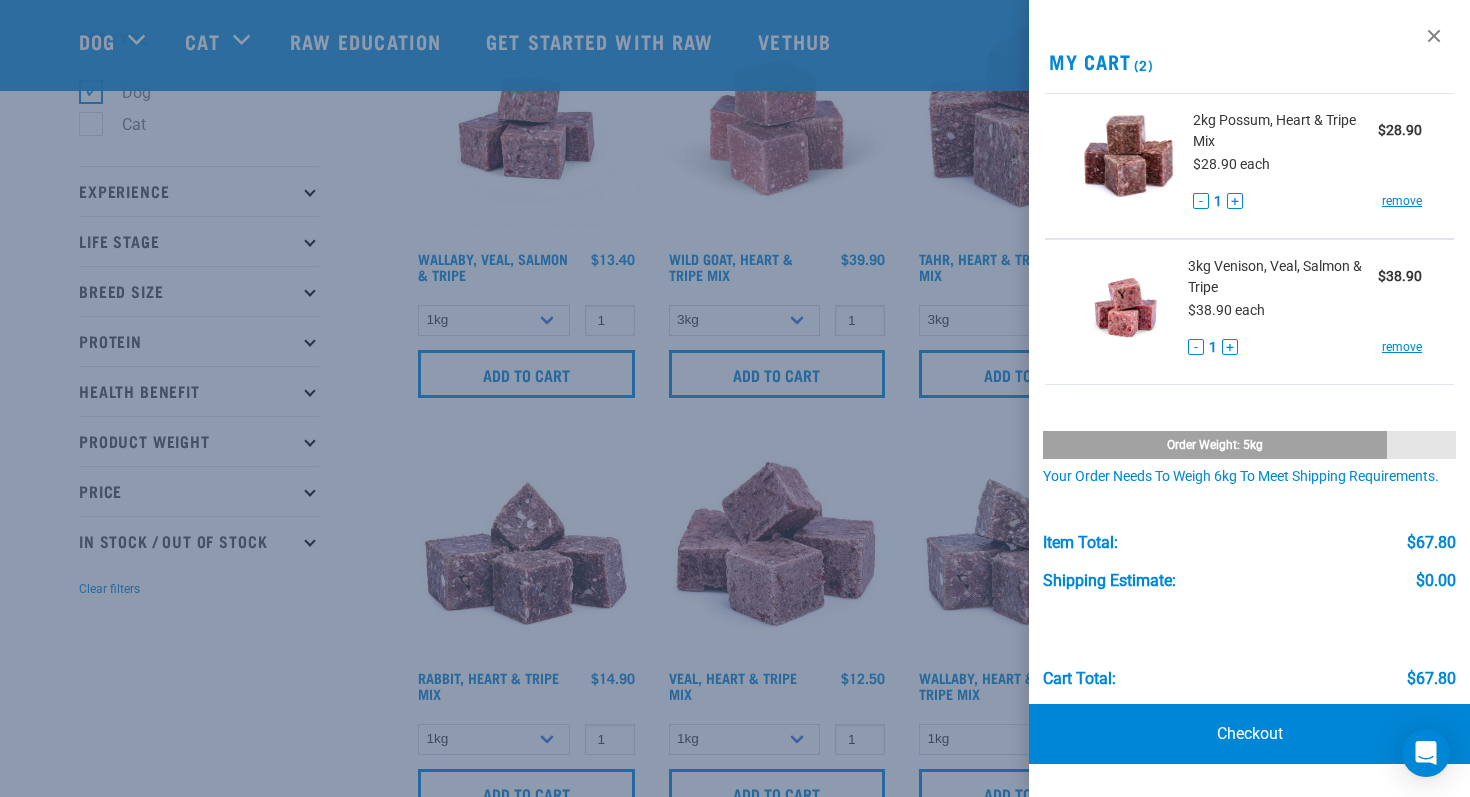 click at bounding box center (735, 398) 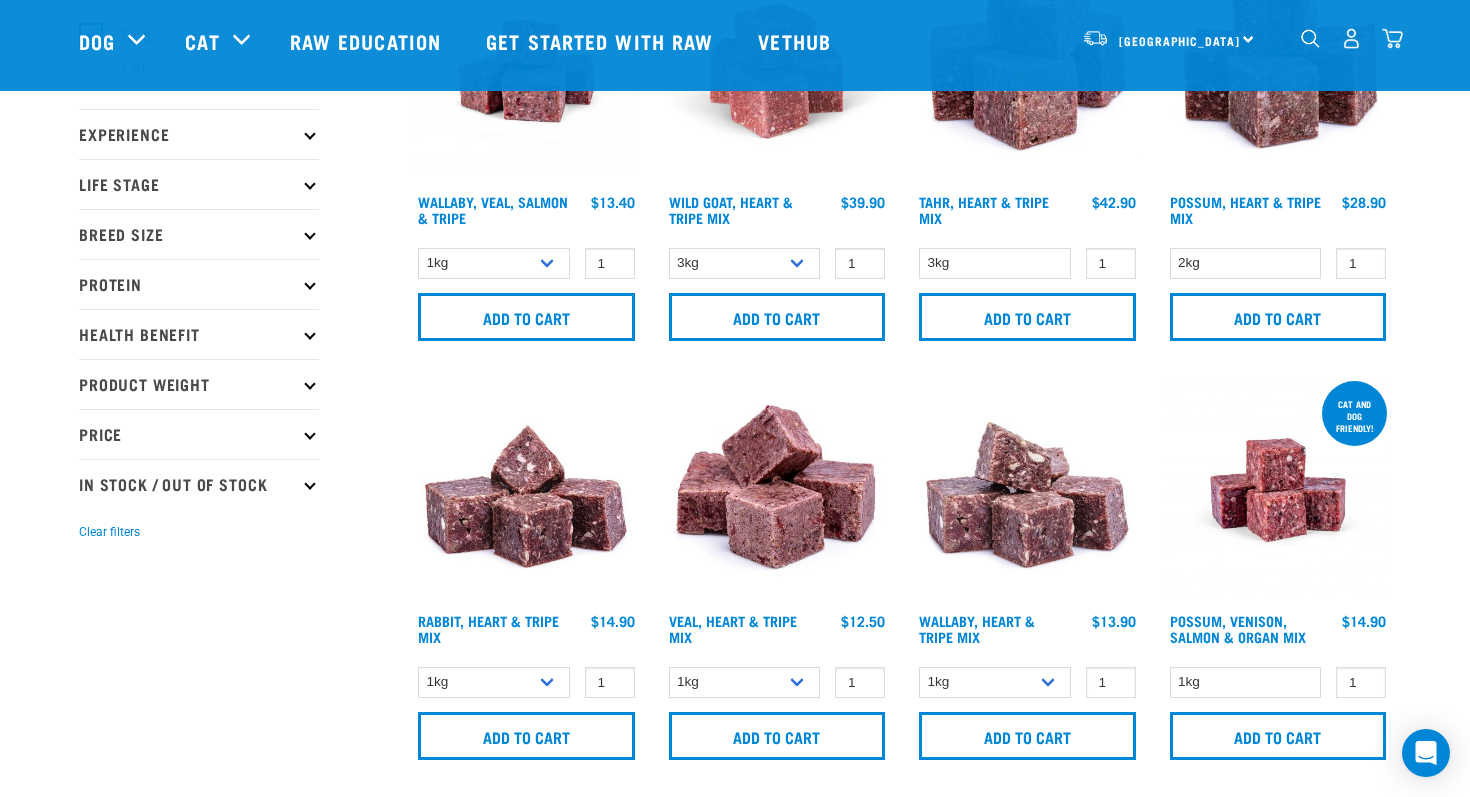 scroll, scrollTop: 193, scrollLeft: 0, axis: vertical 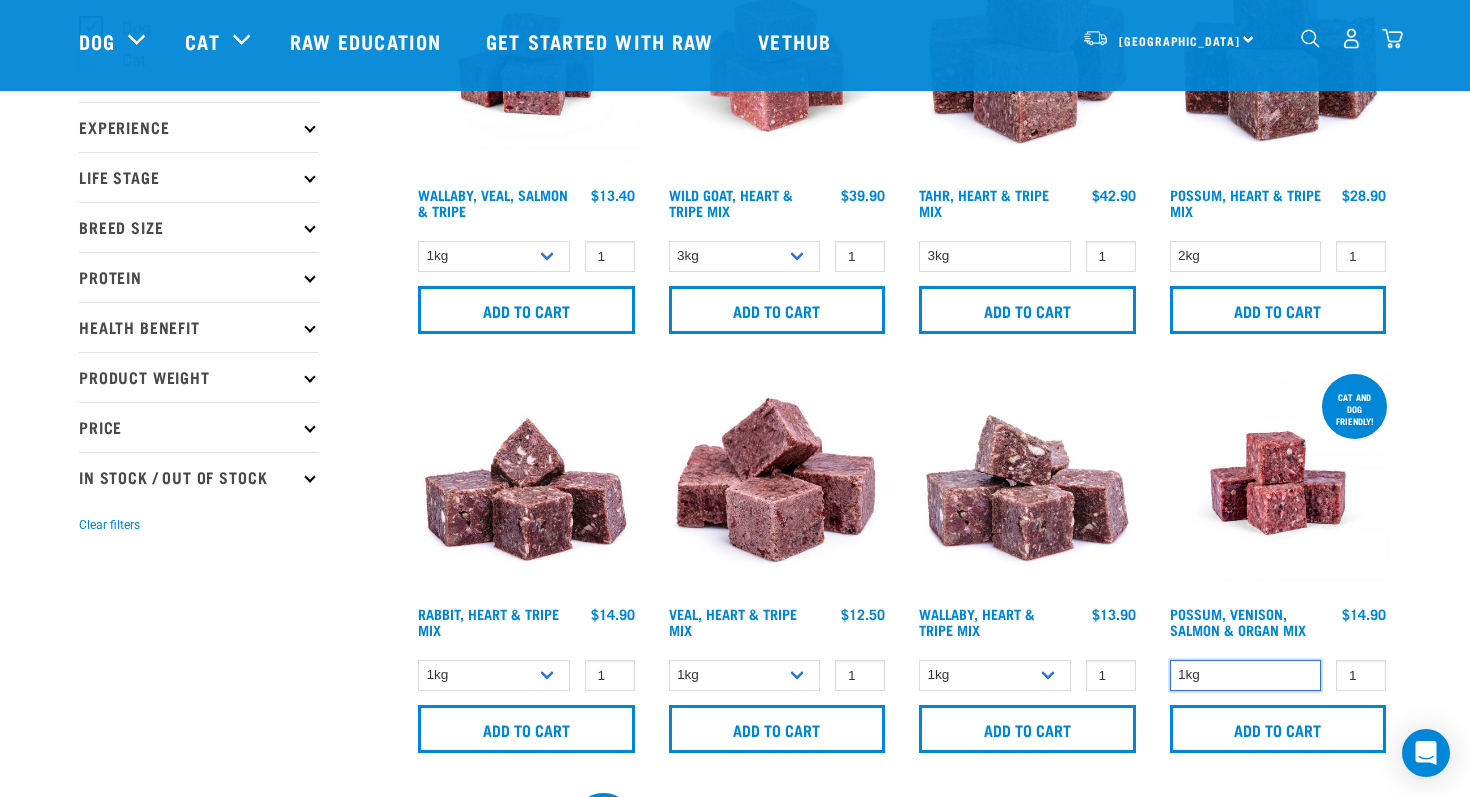 click on "1kg" at bounding box center [1246, 675] 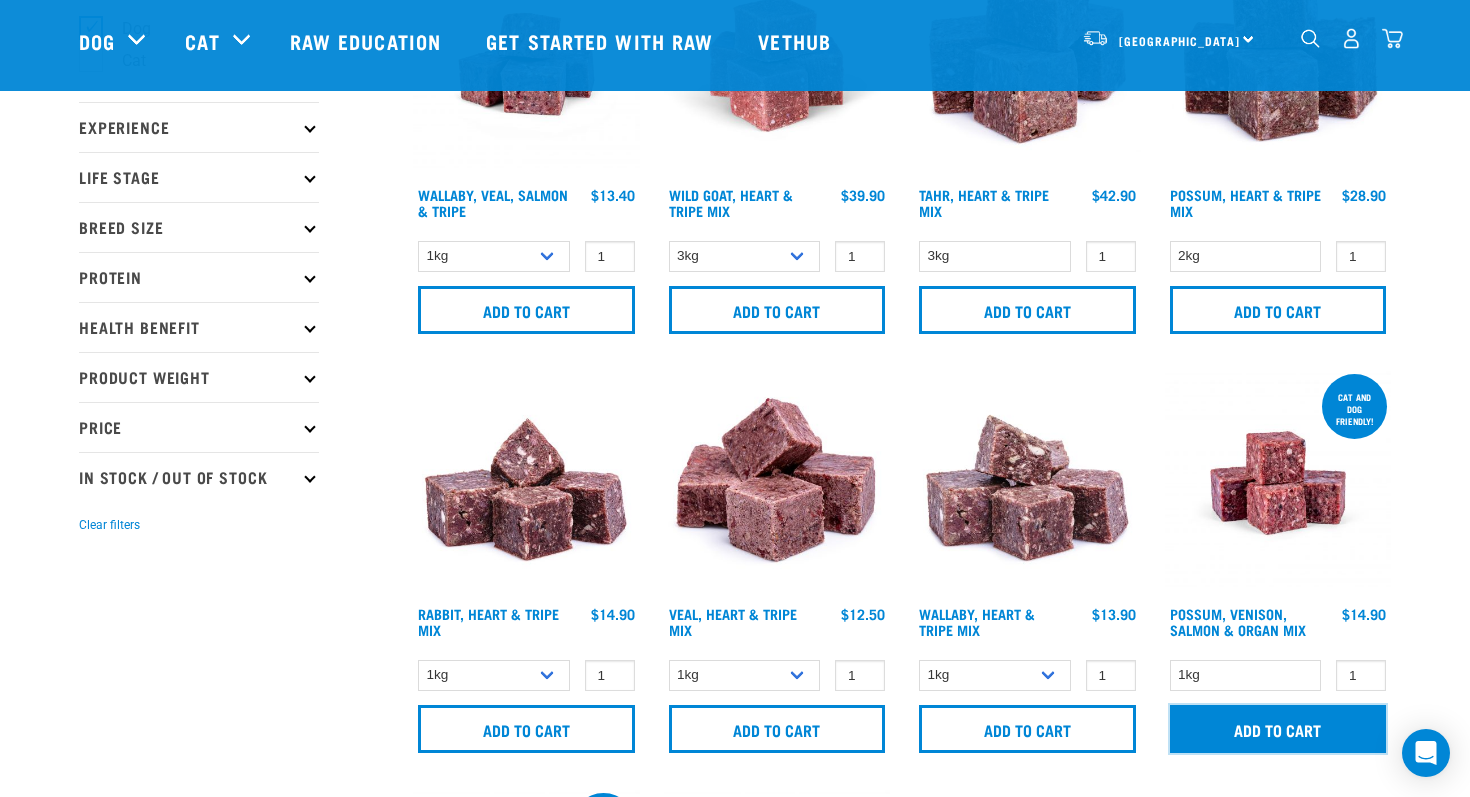 click on "Add to cart" at bounding box center (1278, 729) 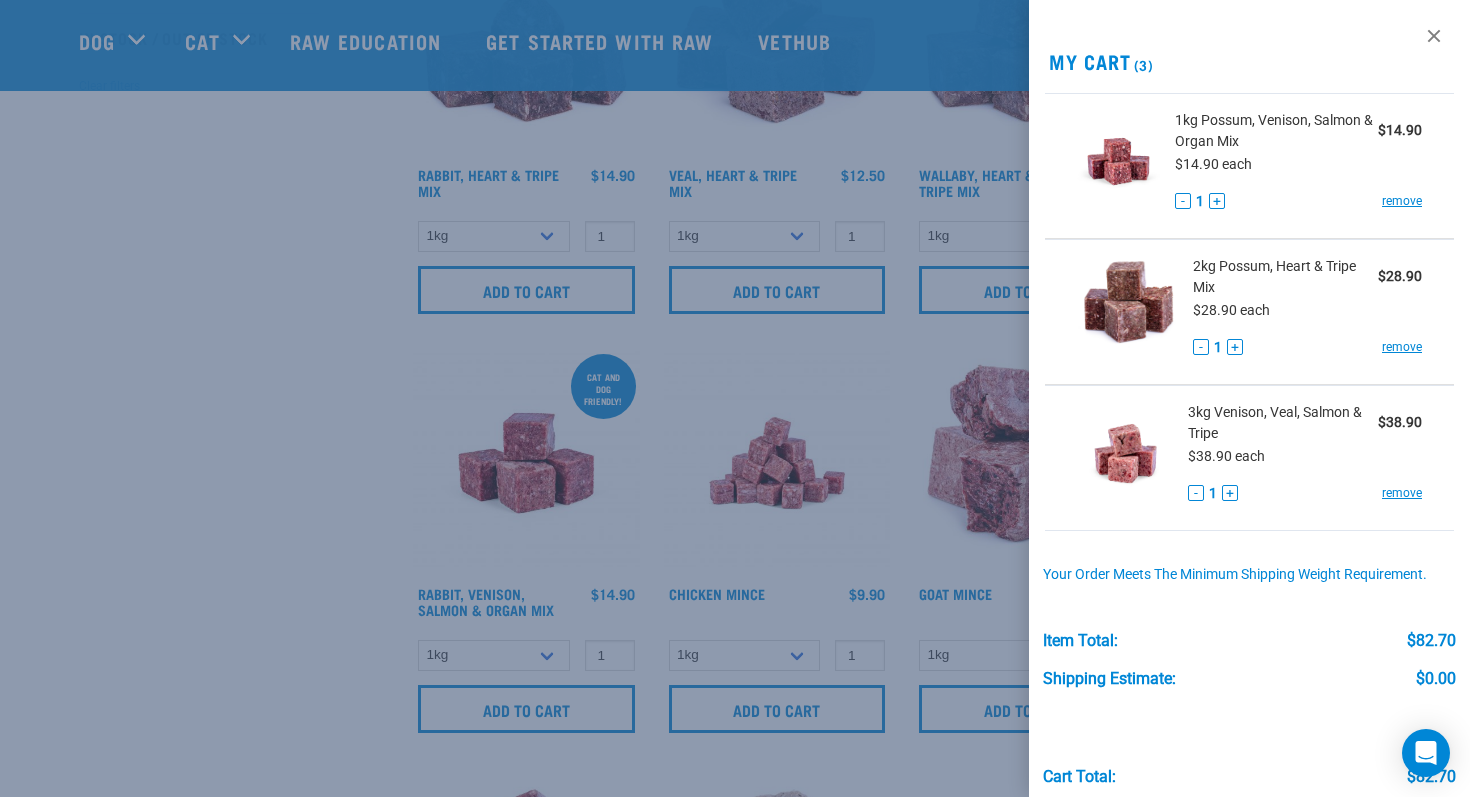scroll, scrollTop: 635, scrollLeft: 0, axis: vertical 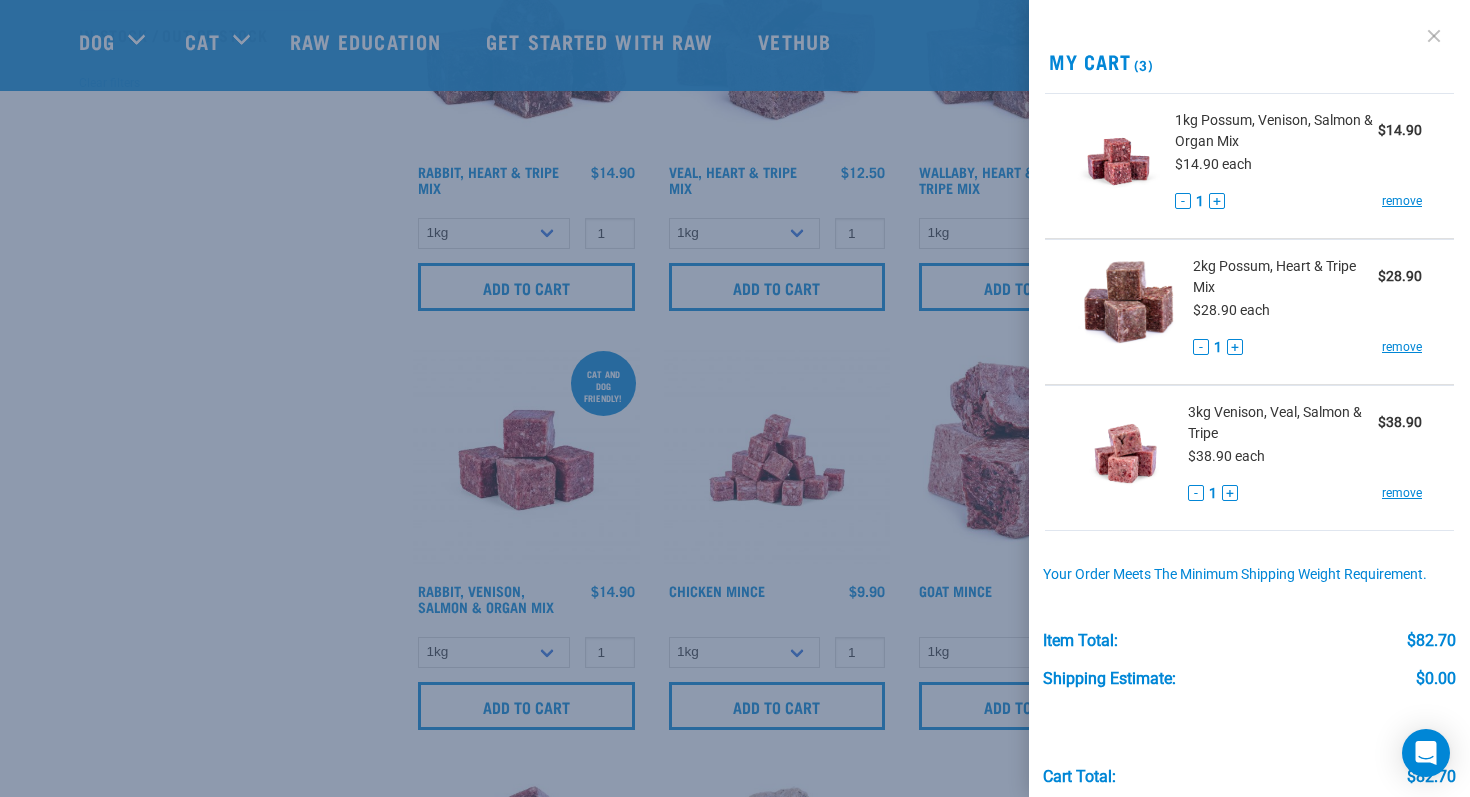 click at bounding box center (1434, 36) 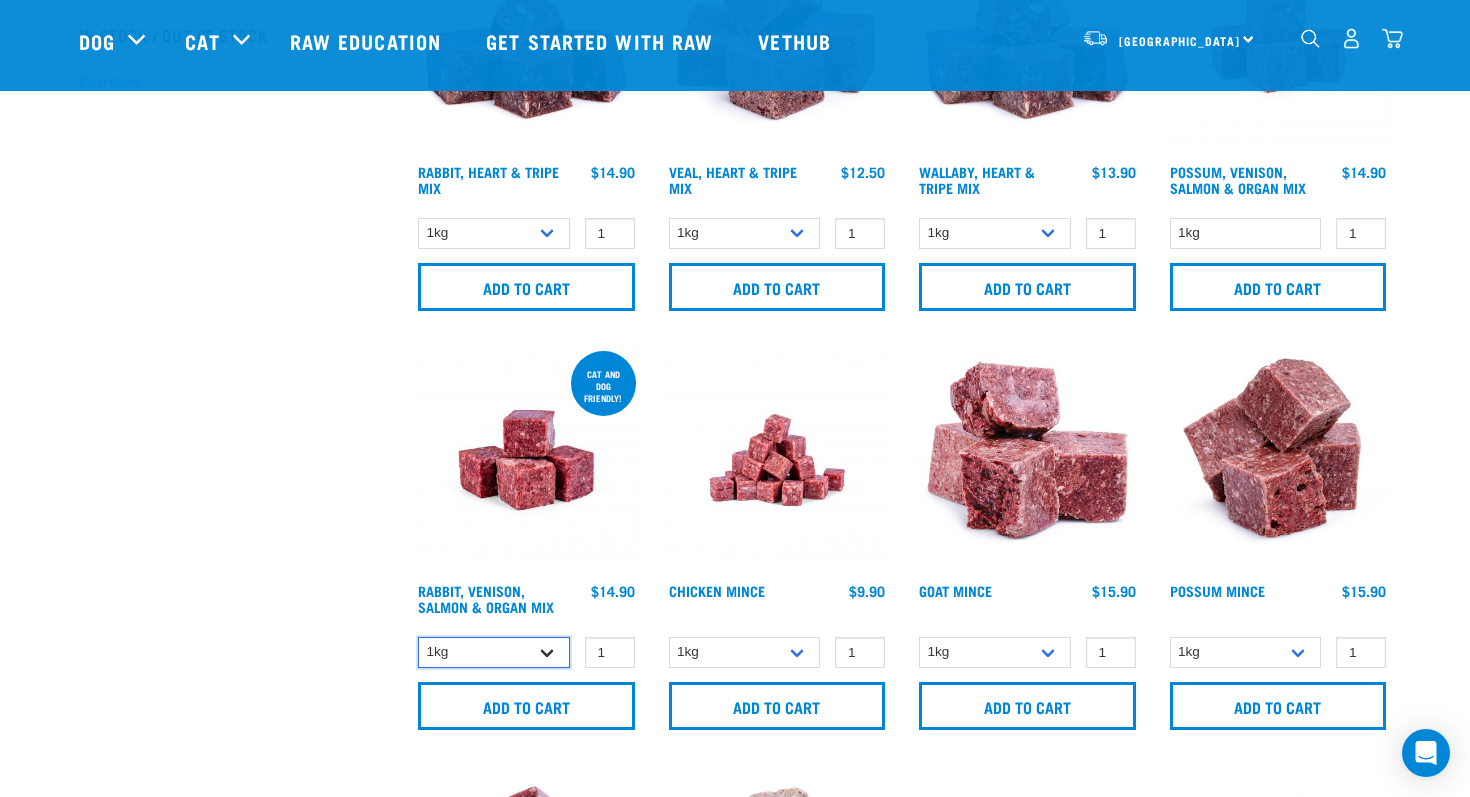 click on "1kg
3kg" at bounding box center [494, 652] 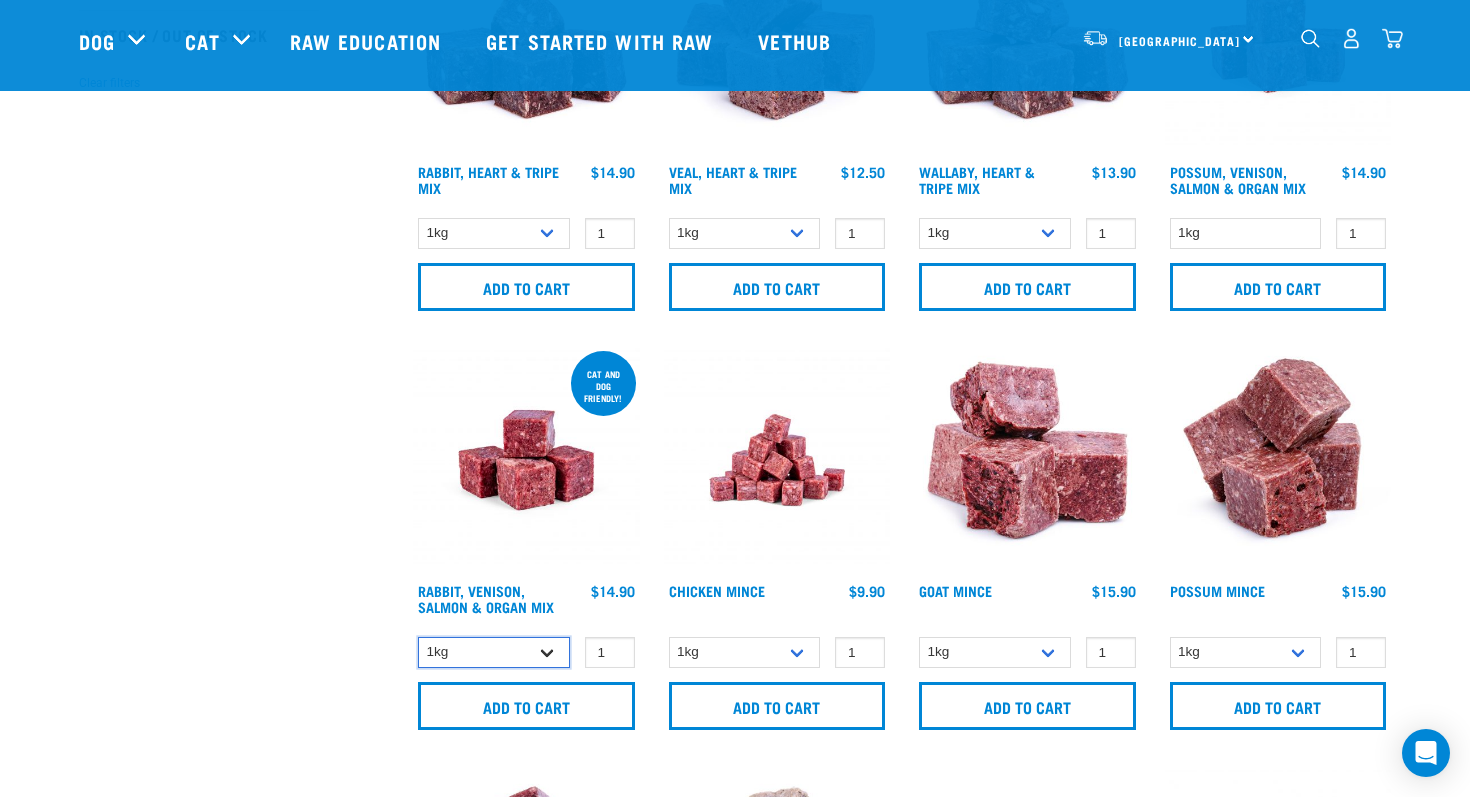 select on "339035" 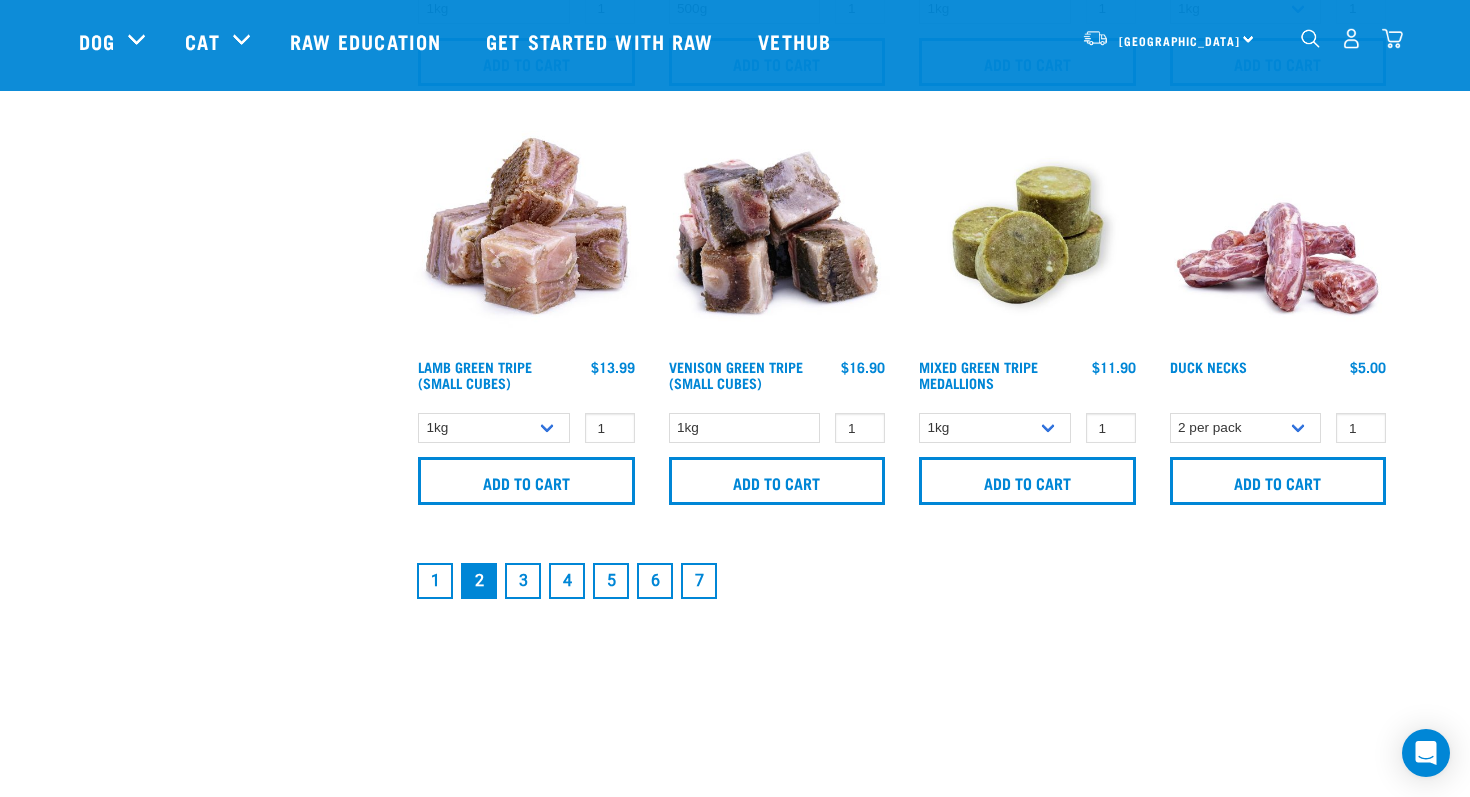 scroll, scrollTop: 2958, scrollLeft: 0, axis: vertical 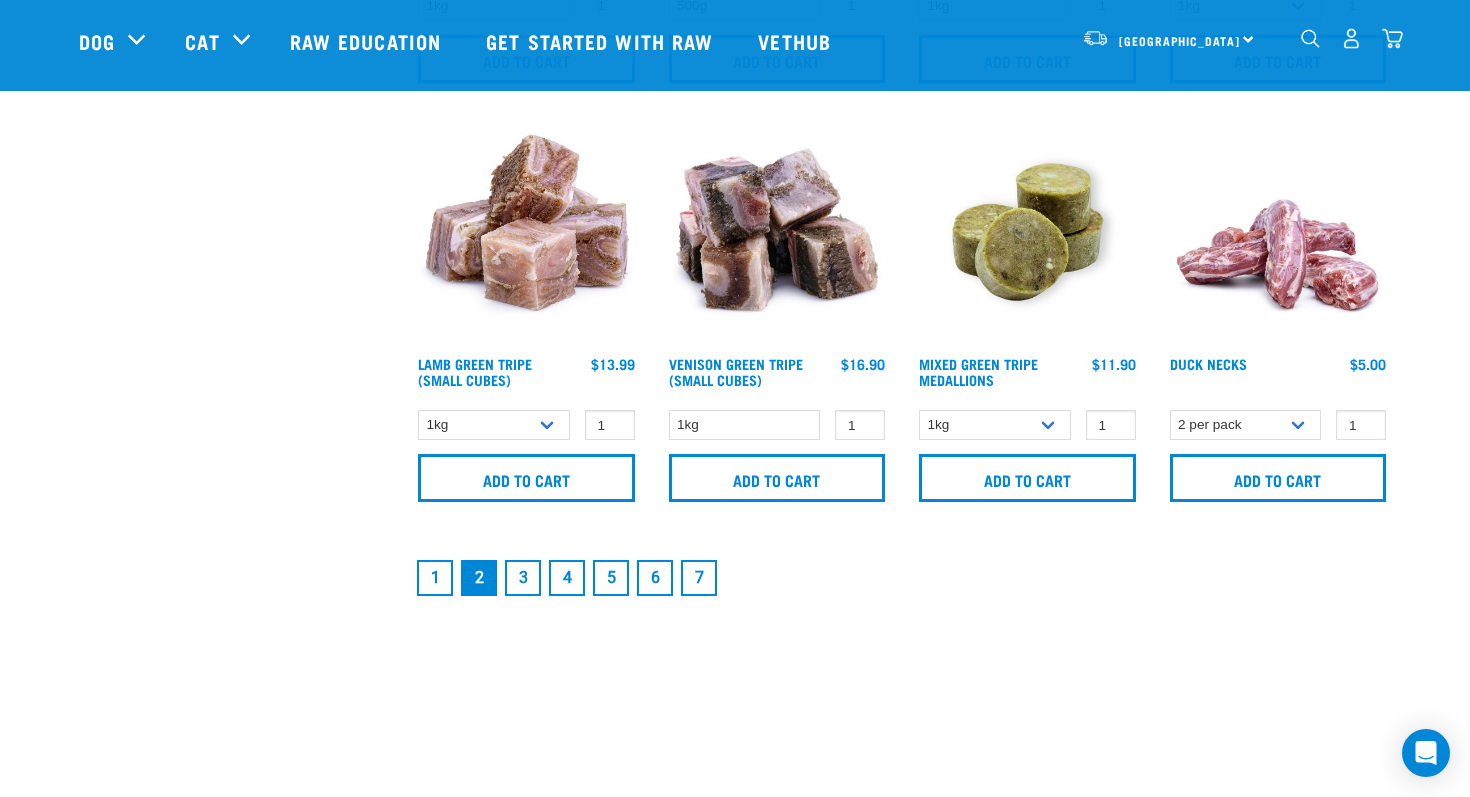 click on "3" at bounding box center (523, 578) 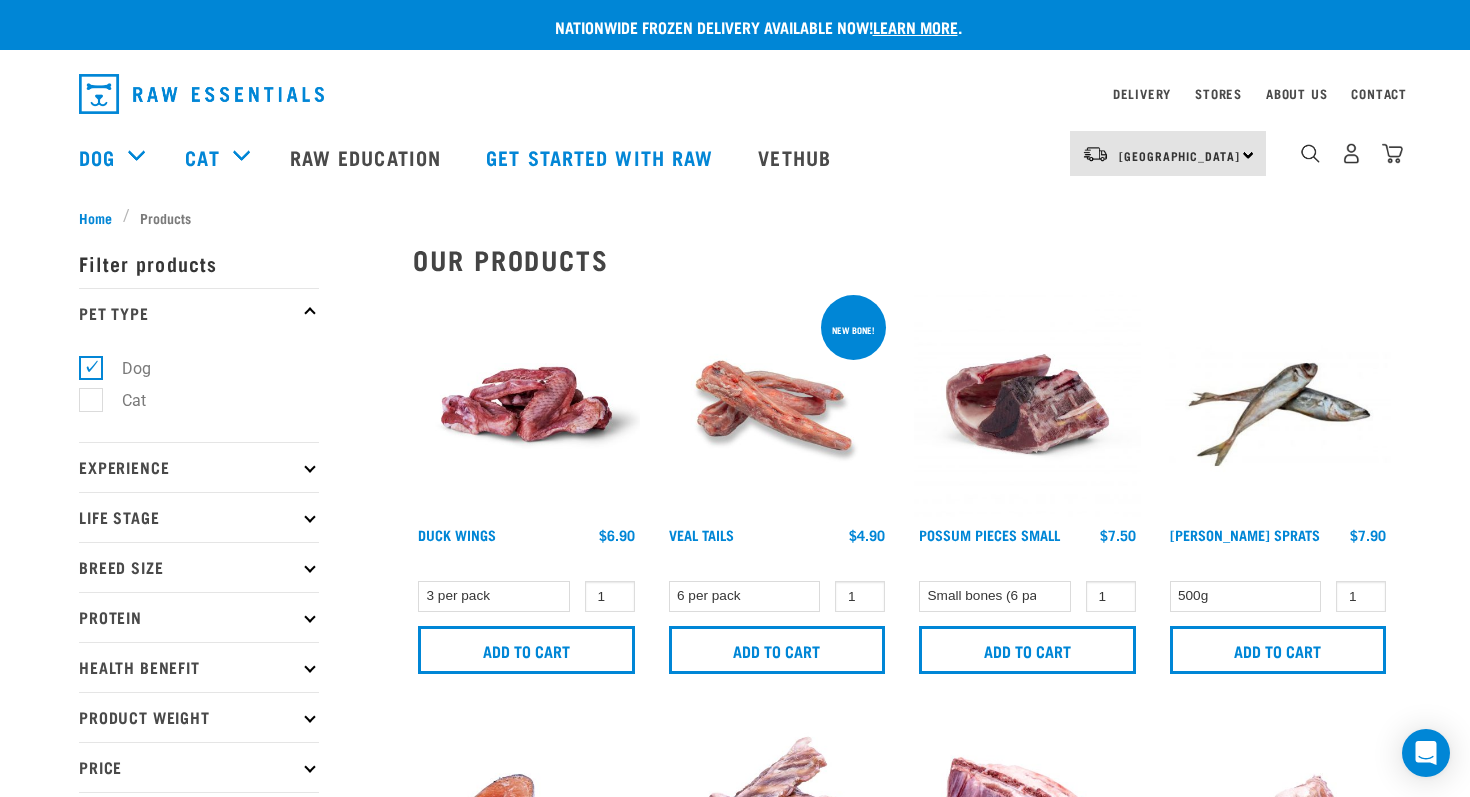 scroll, scrollTop: 0, scrollLeft: 0, axis: both 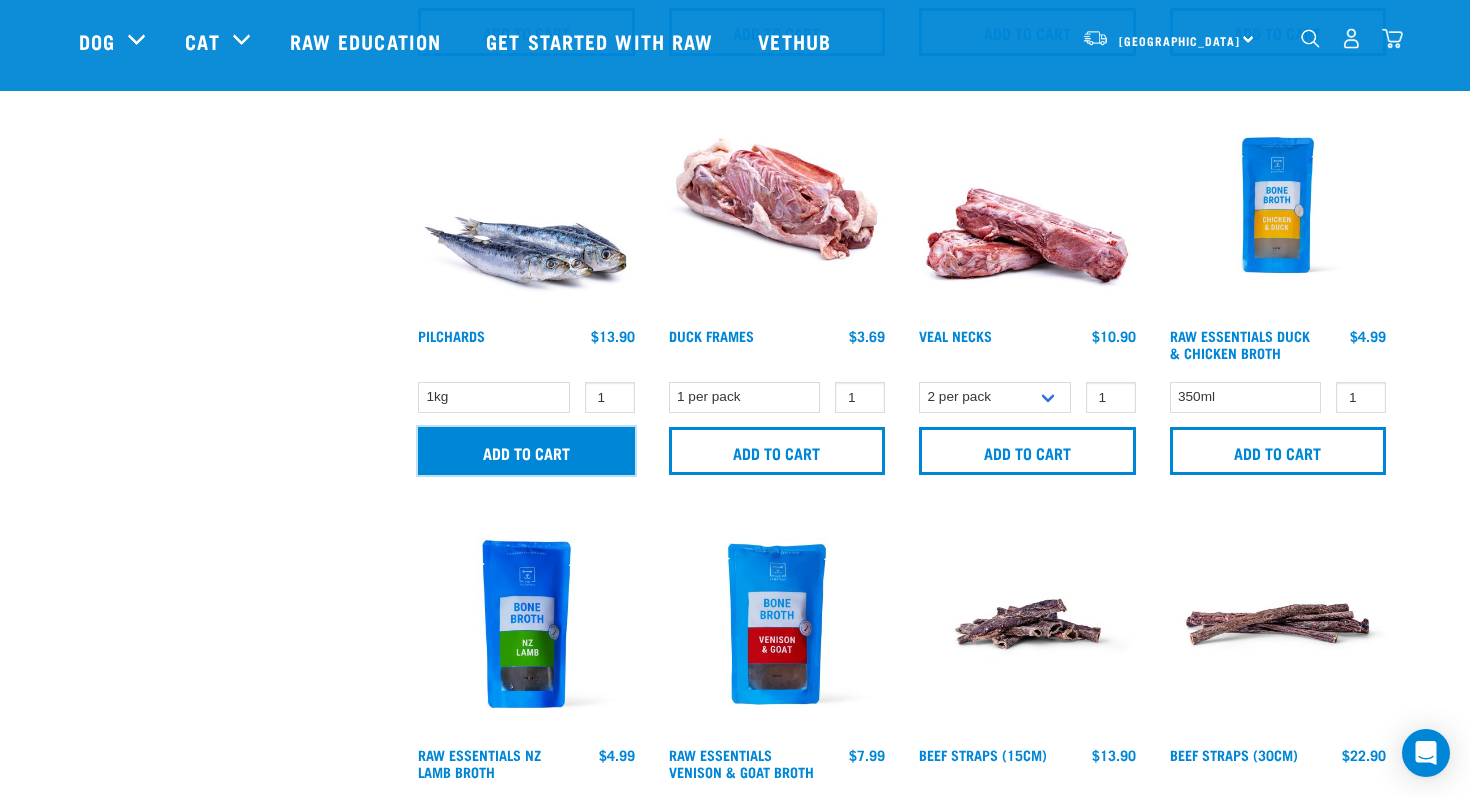 click on "Add to cart" at bounding box center (526, 451) 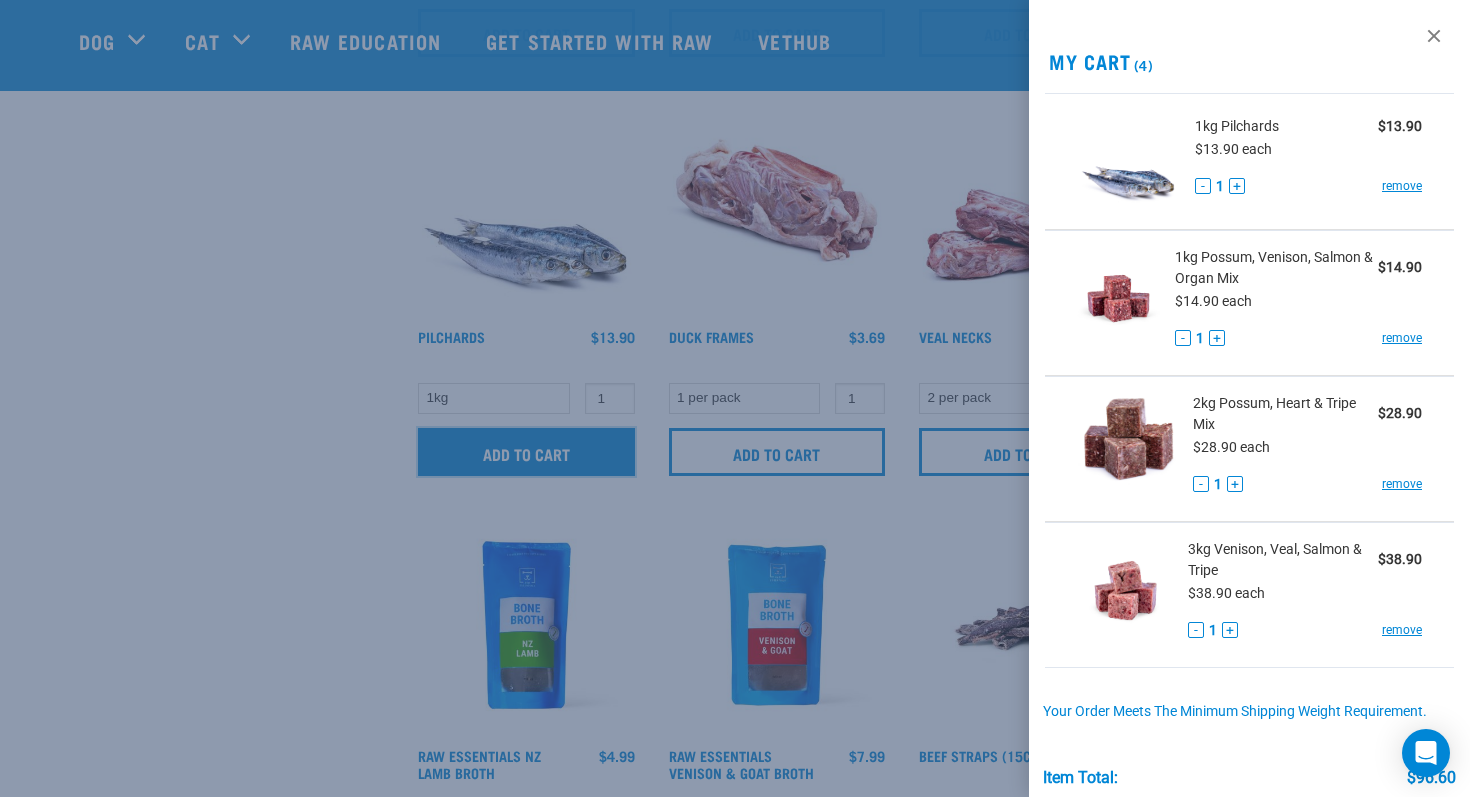 scroll, scrollTop: 1286, scrollLeft: 0, axis: vertical 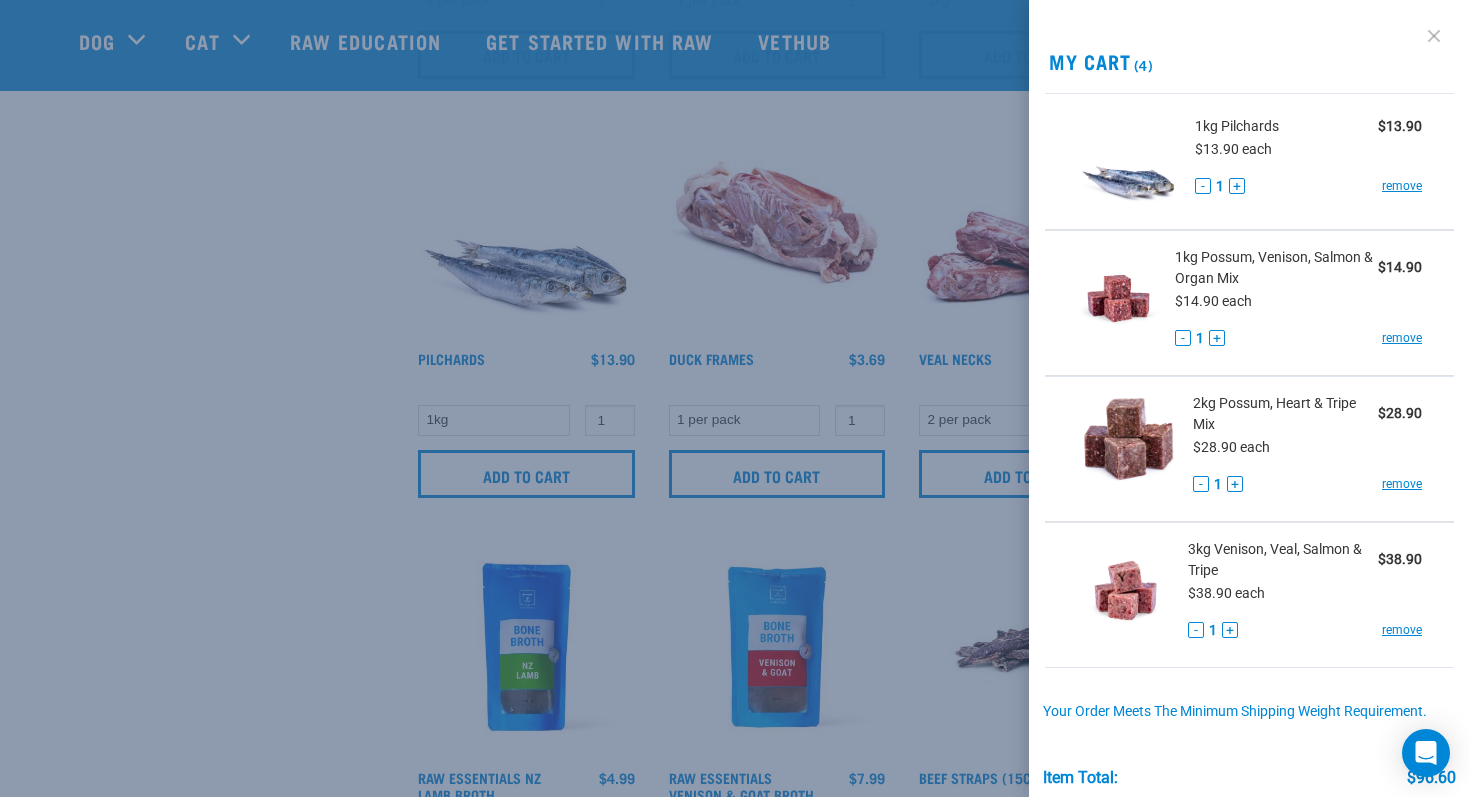 click at bounding box center [1434, 36] 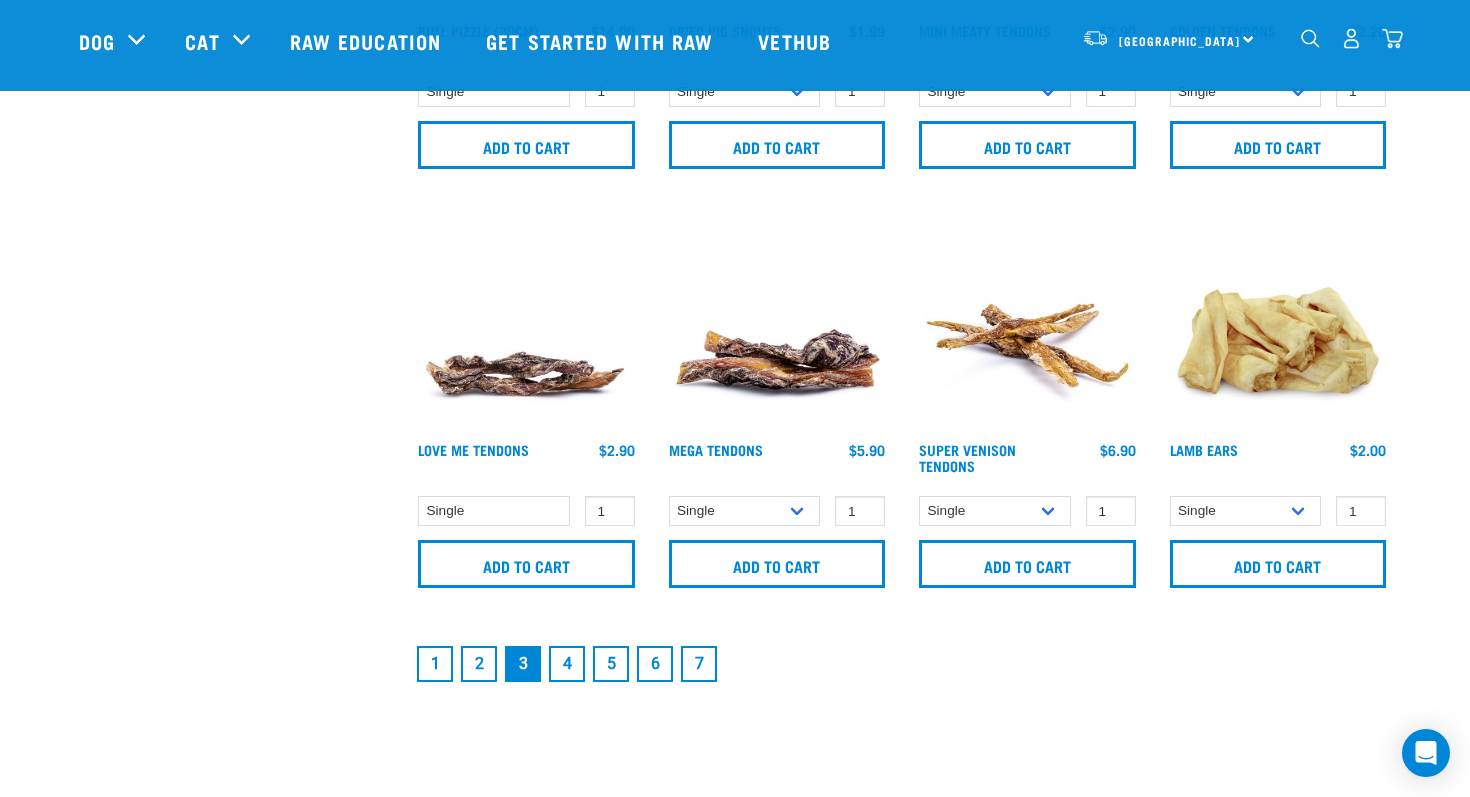 scroll, scrollTop: 2874, scrollLeft: 0, axis: vertical 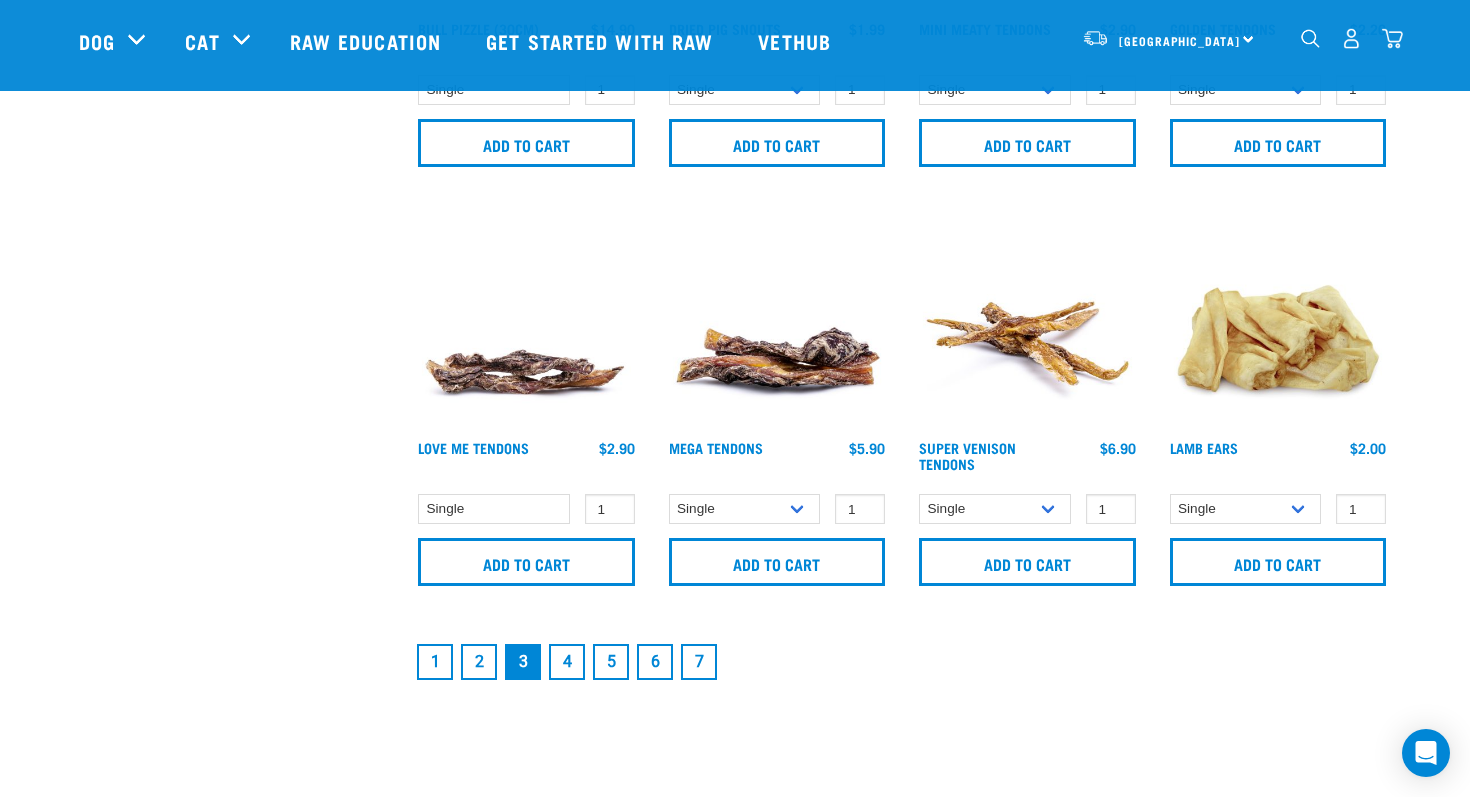 click on "6" at bounding box center (655, 662) 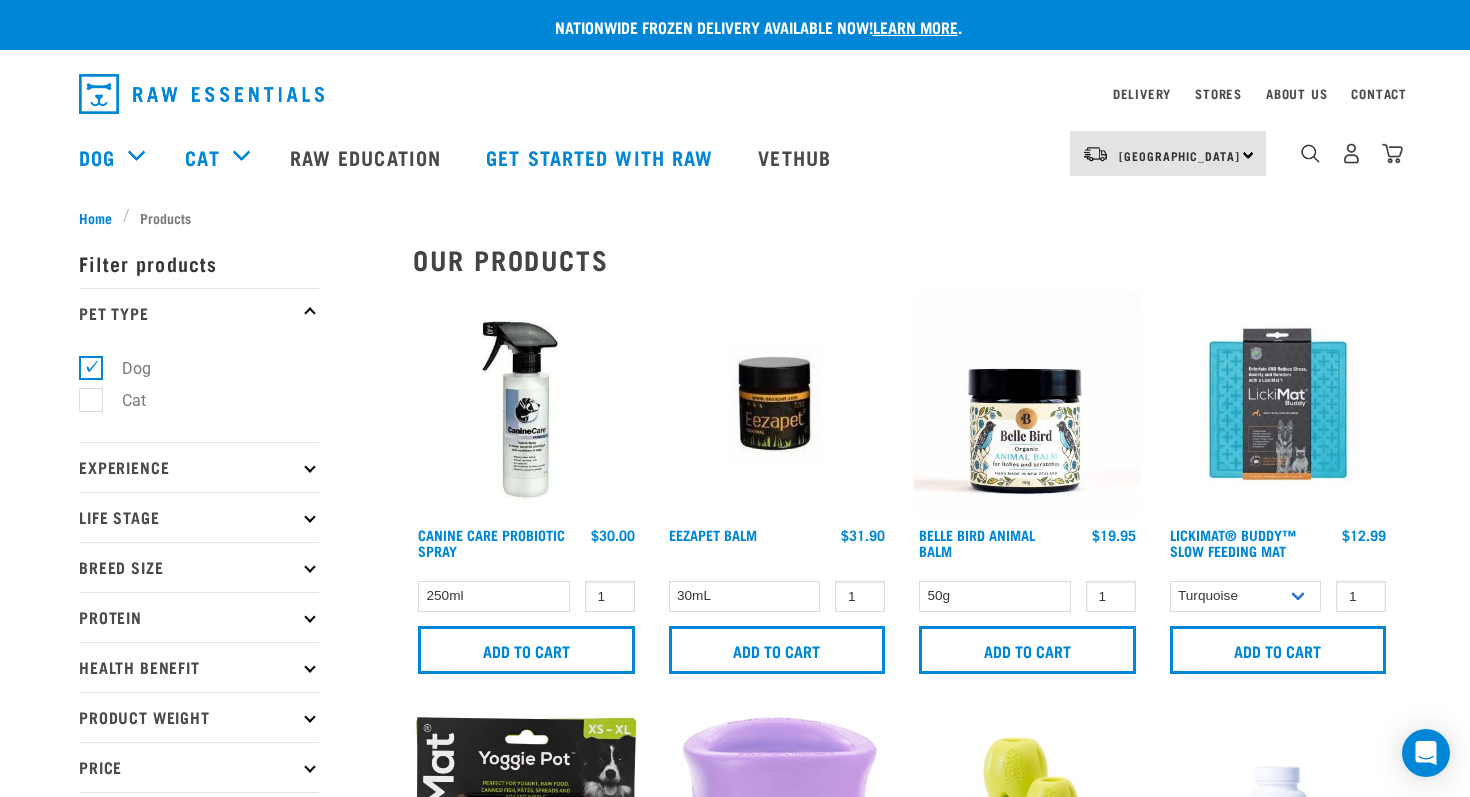 scroll, scrollTop: 0, scrollLeft: 0, axis: both 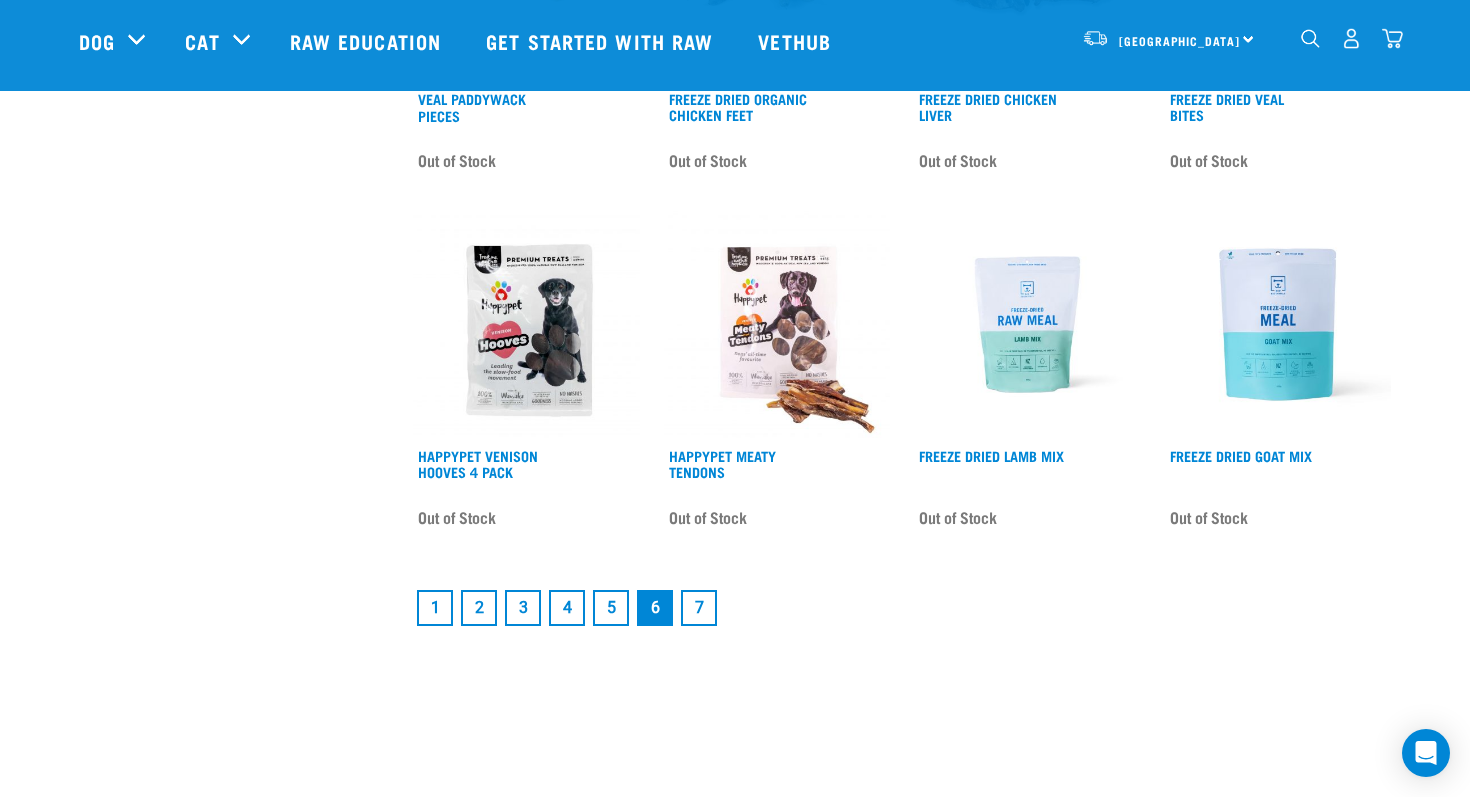 click on "4" at bounding box center (567, 608) 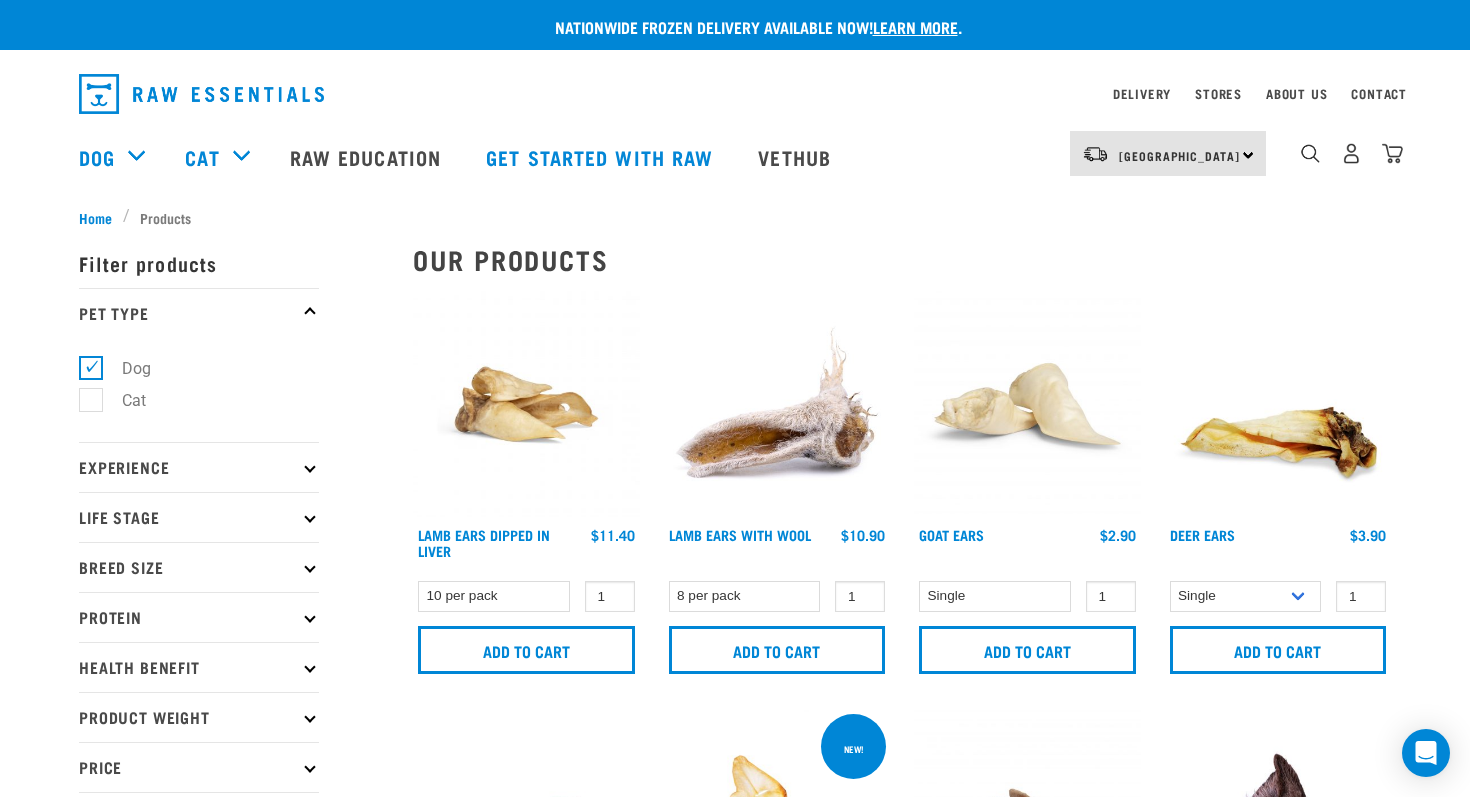 scroll, scrollTop: 0, scrollLeft: 0, axis: both 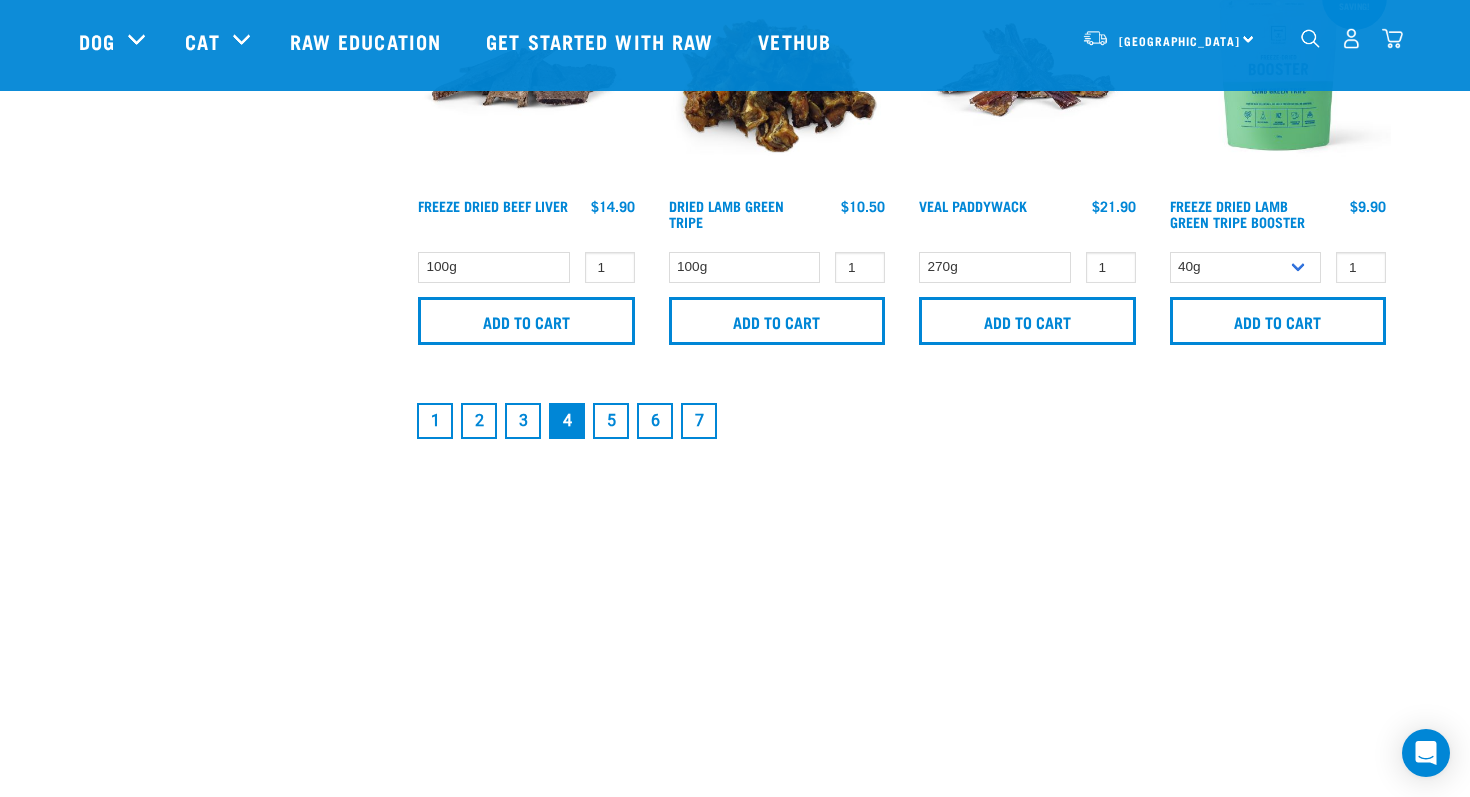 click on "1" at bounding box center (435, 421) 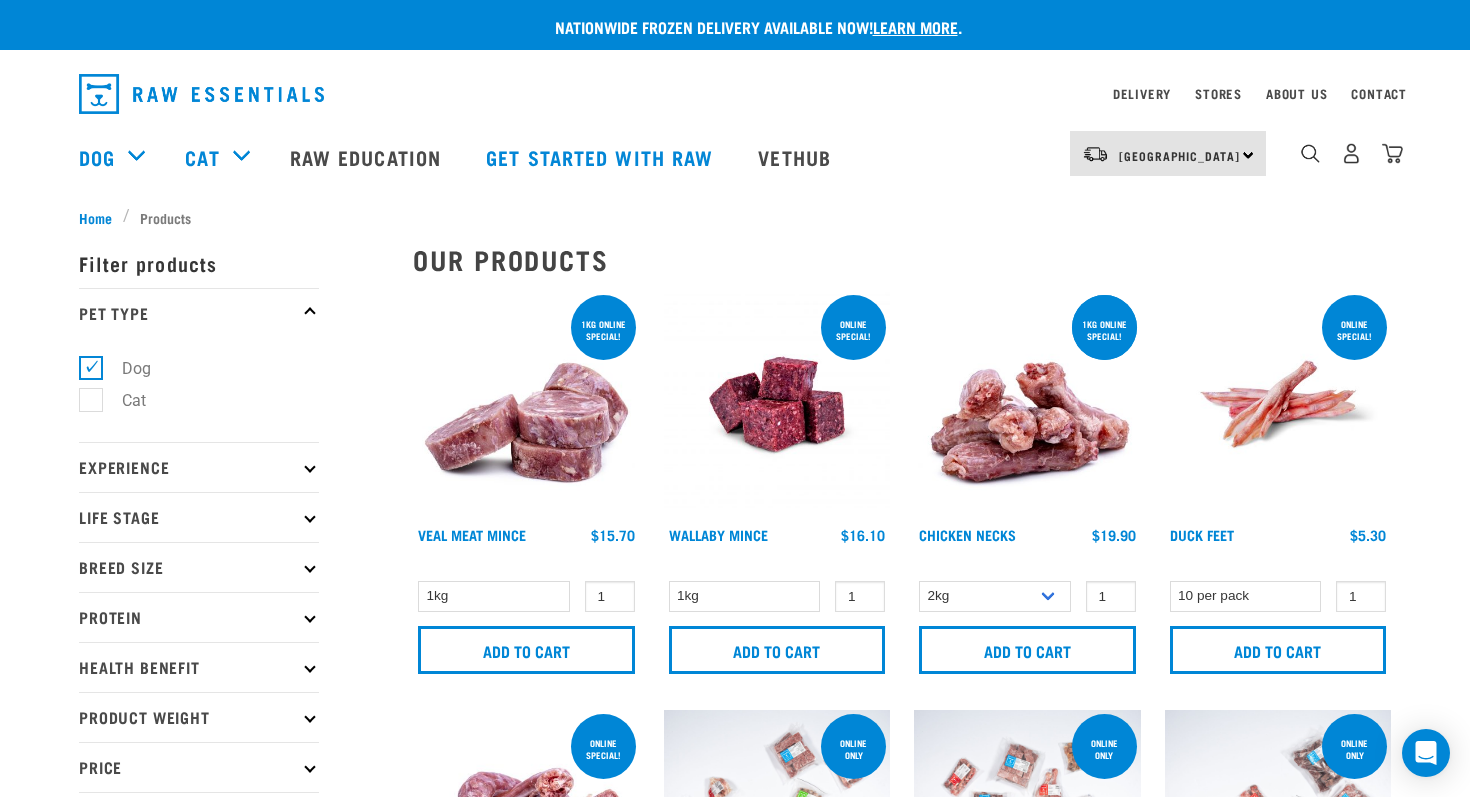 scroll, scrollTop: 0, scrollLeft: 0, axis: both 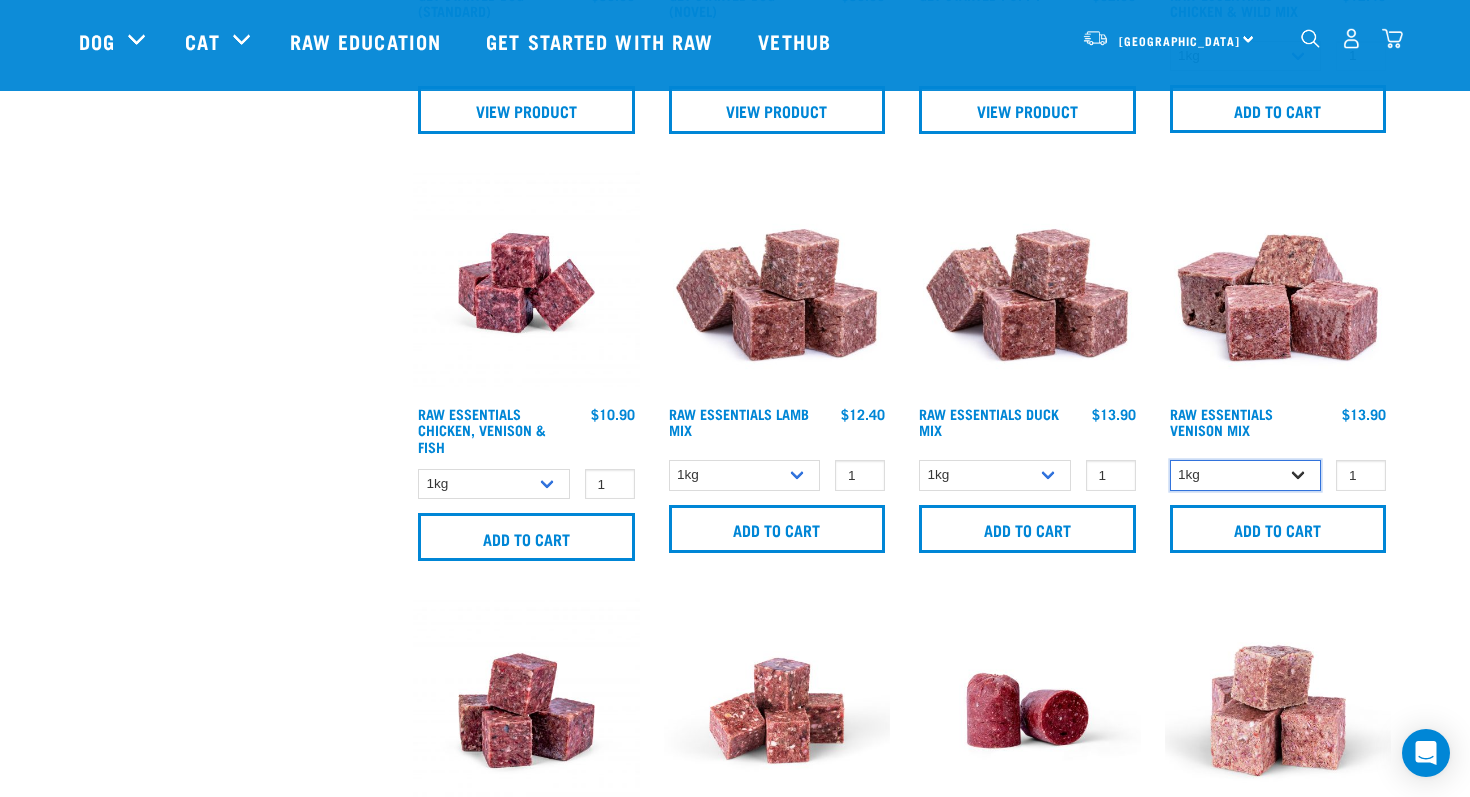 click on "1kg
3kg
Bulk (20kg)" at bounding box center (1246, 475) 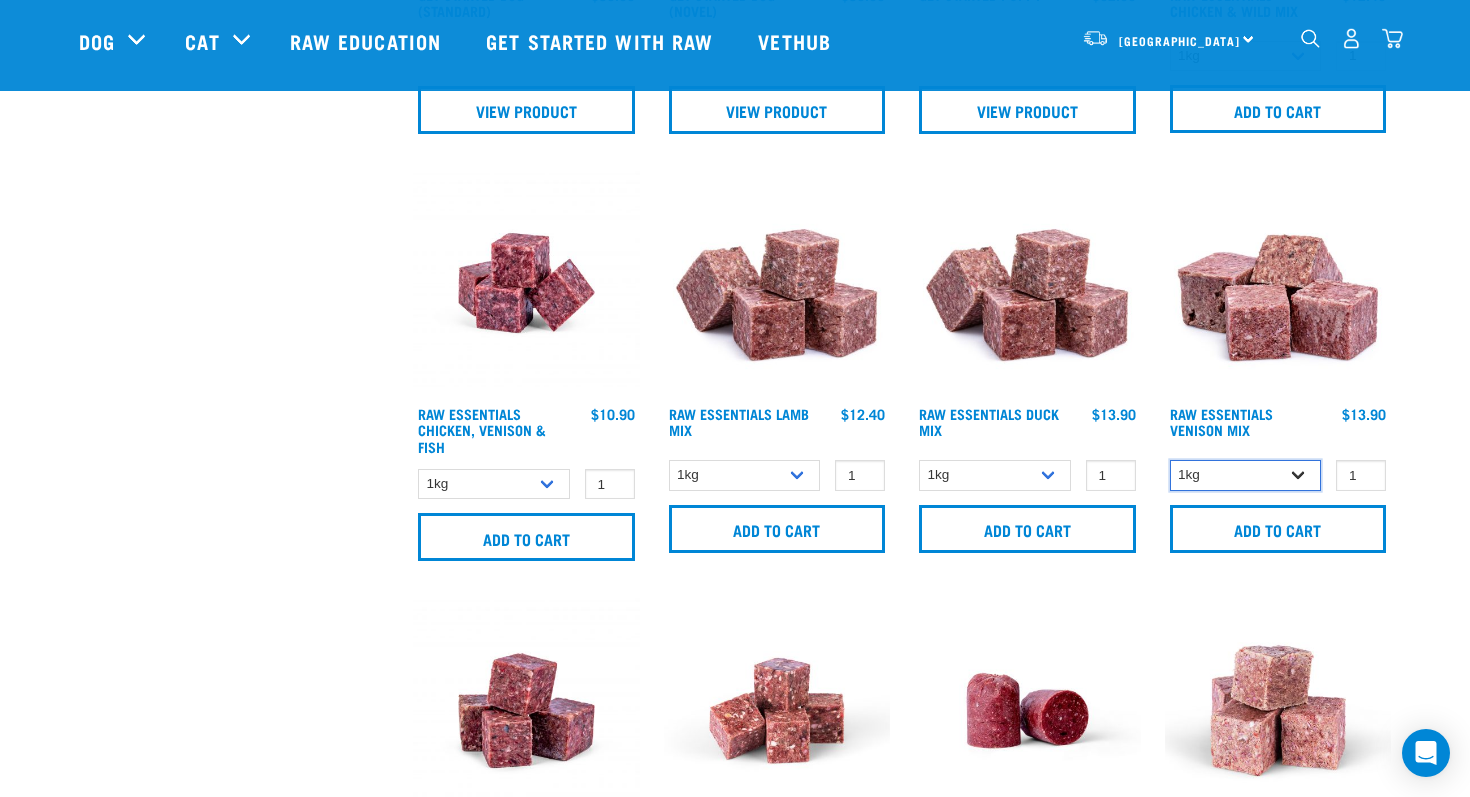 select on "712" 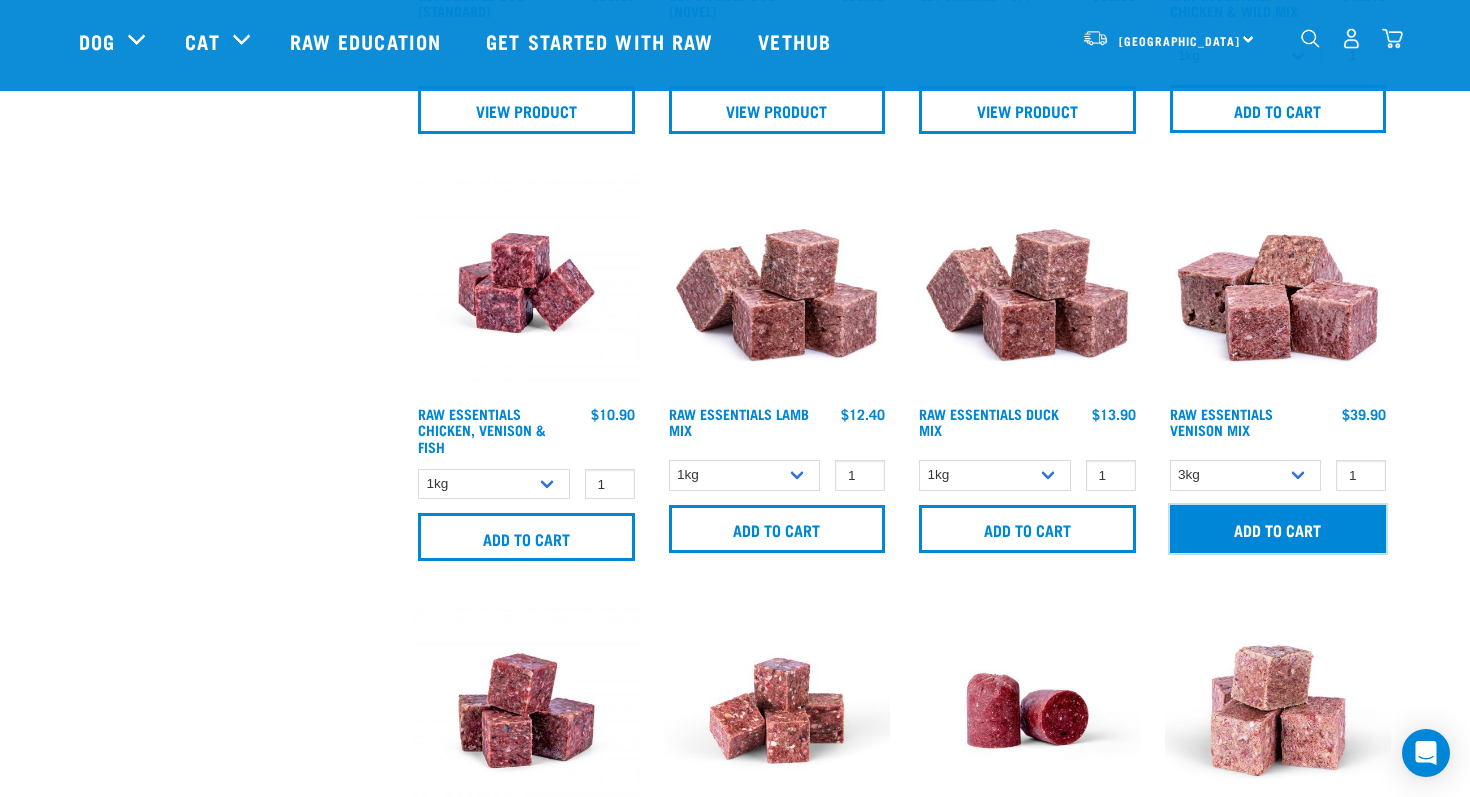 click on "Add to cart" at bounding box center [1278, 529] 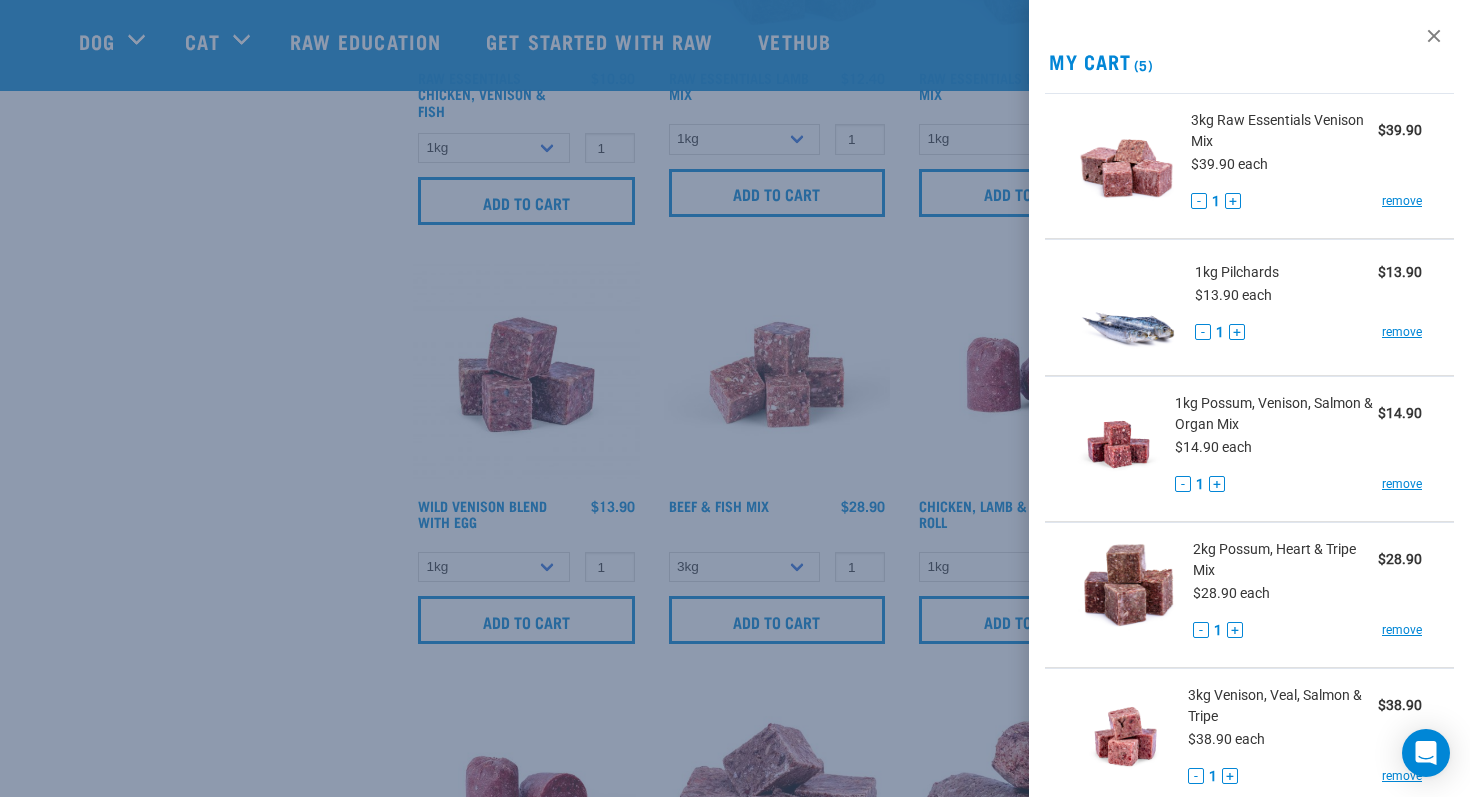 scroll, scrollTop: 1572, scrollLeft: 0, axis: vertical 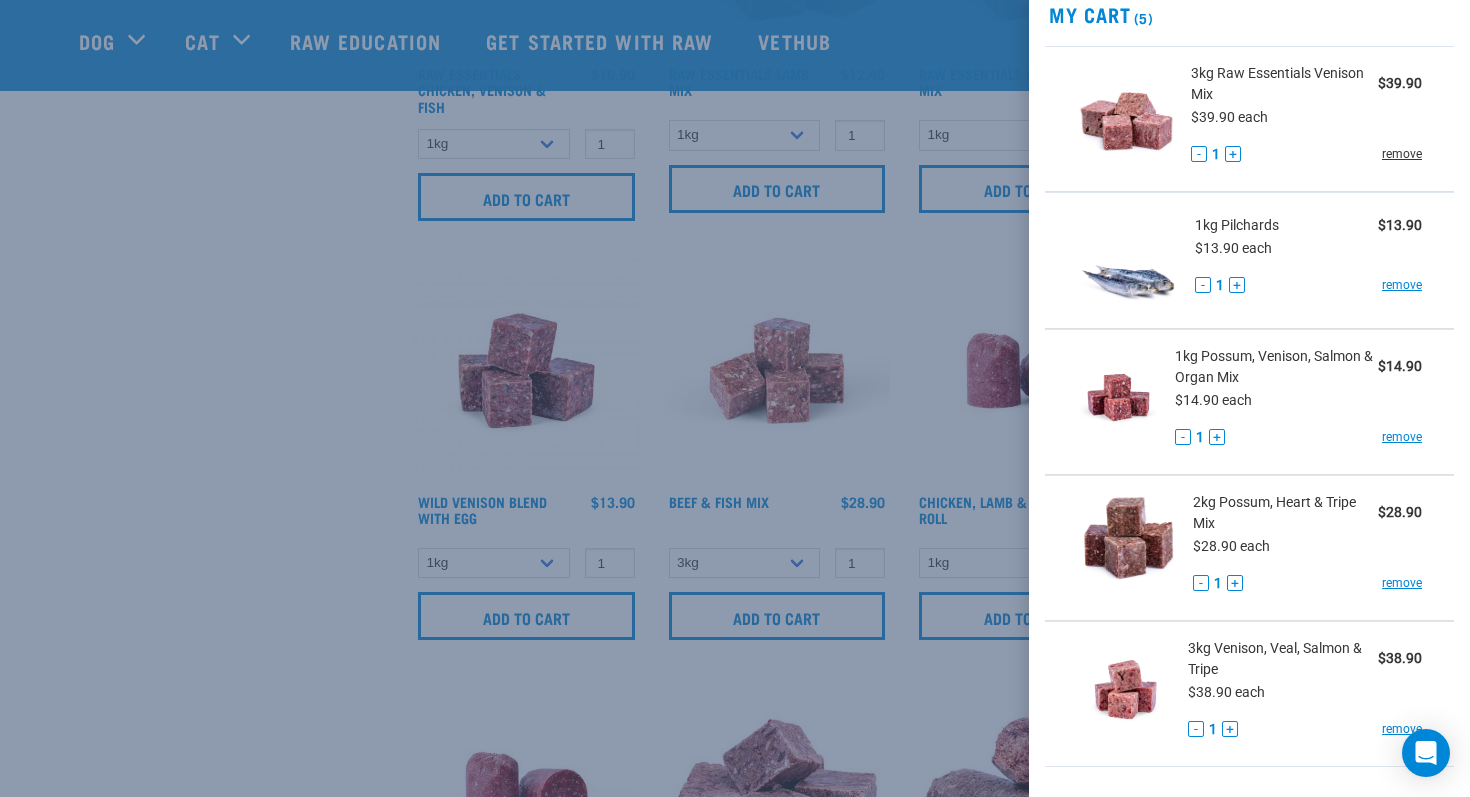 click on "remove" at bounding box center [1402, 154] 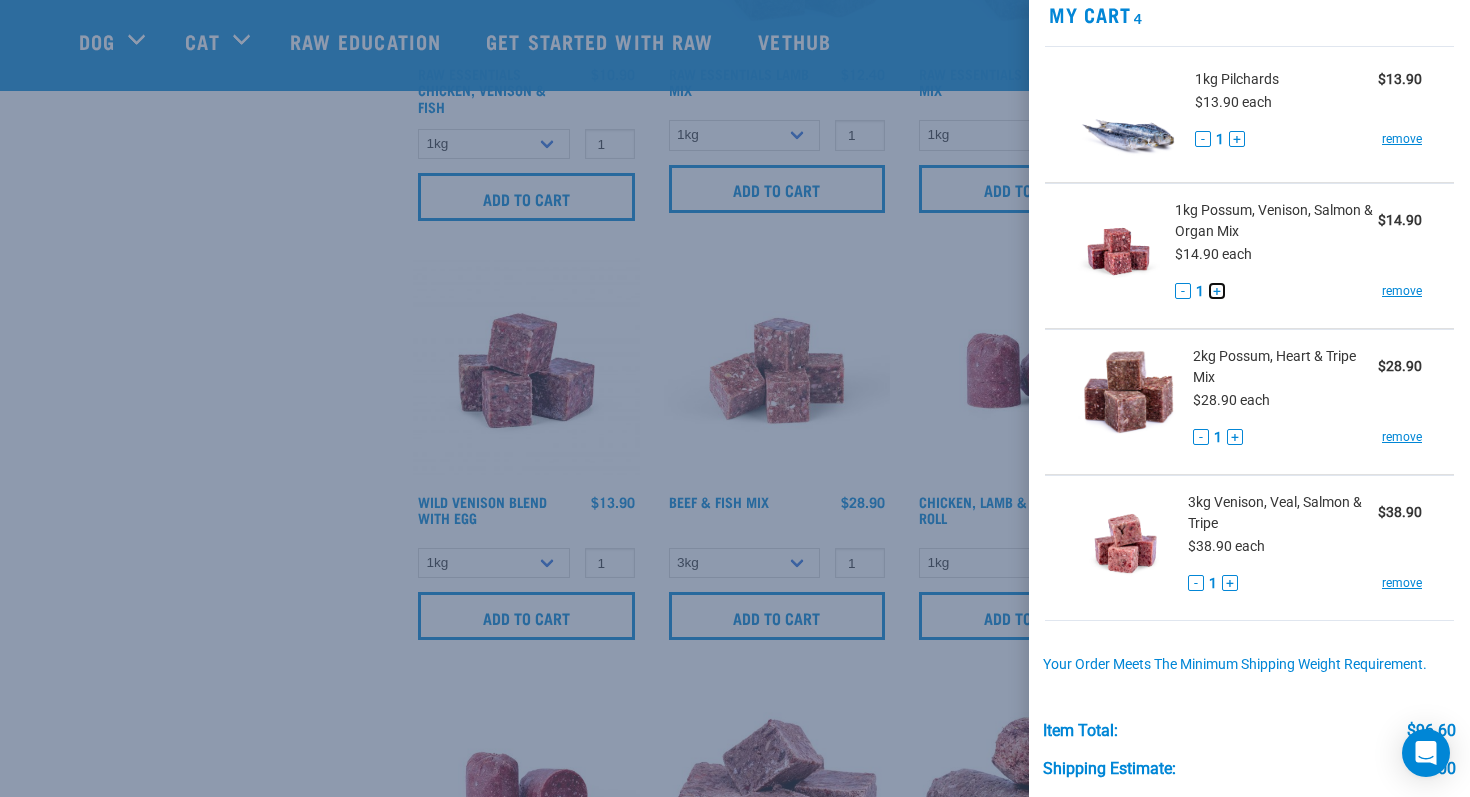 click on "+" at bounding box center (1217, 291) 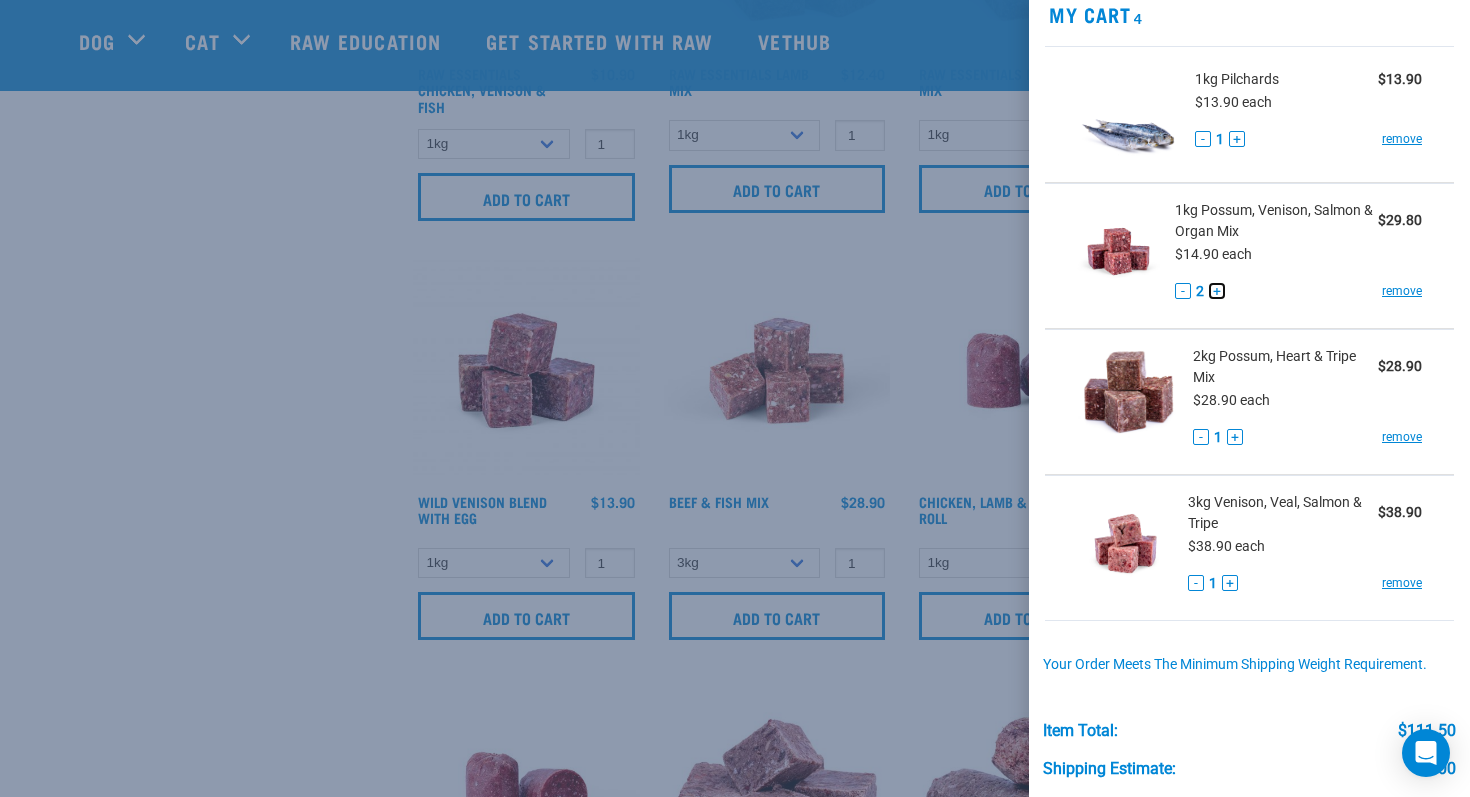 click on "+" at bounding box center [1217, 291] 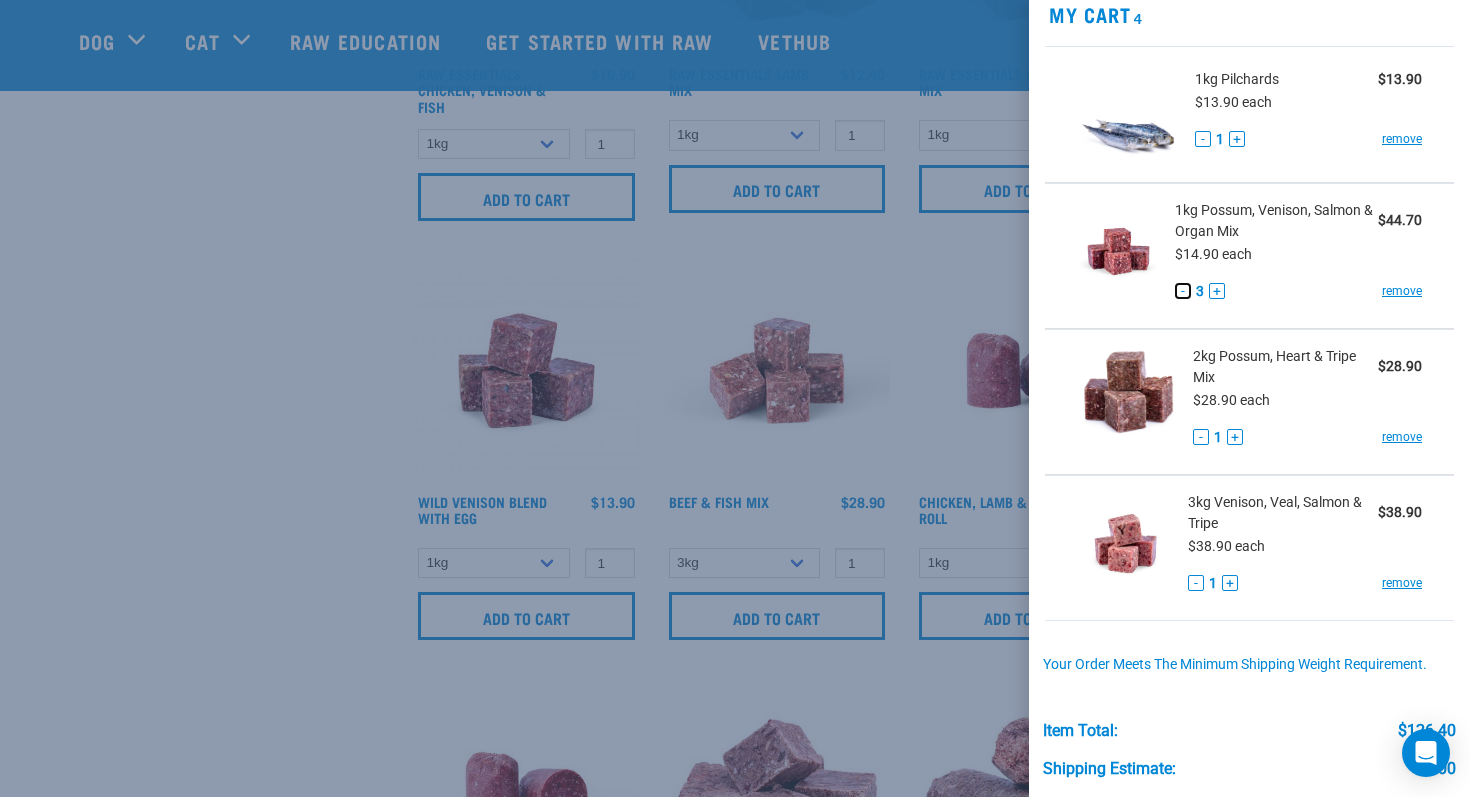 click on "-" at bounding box center (1183, 291) 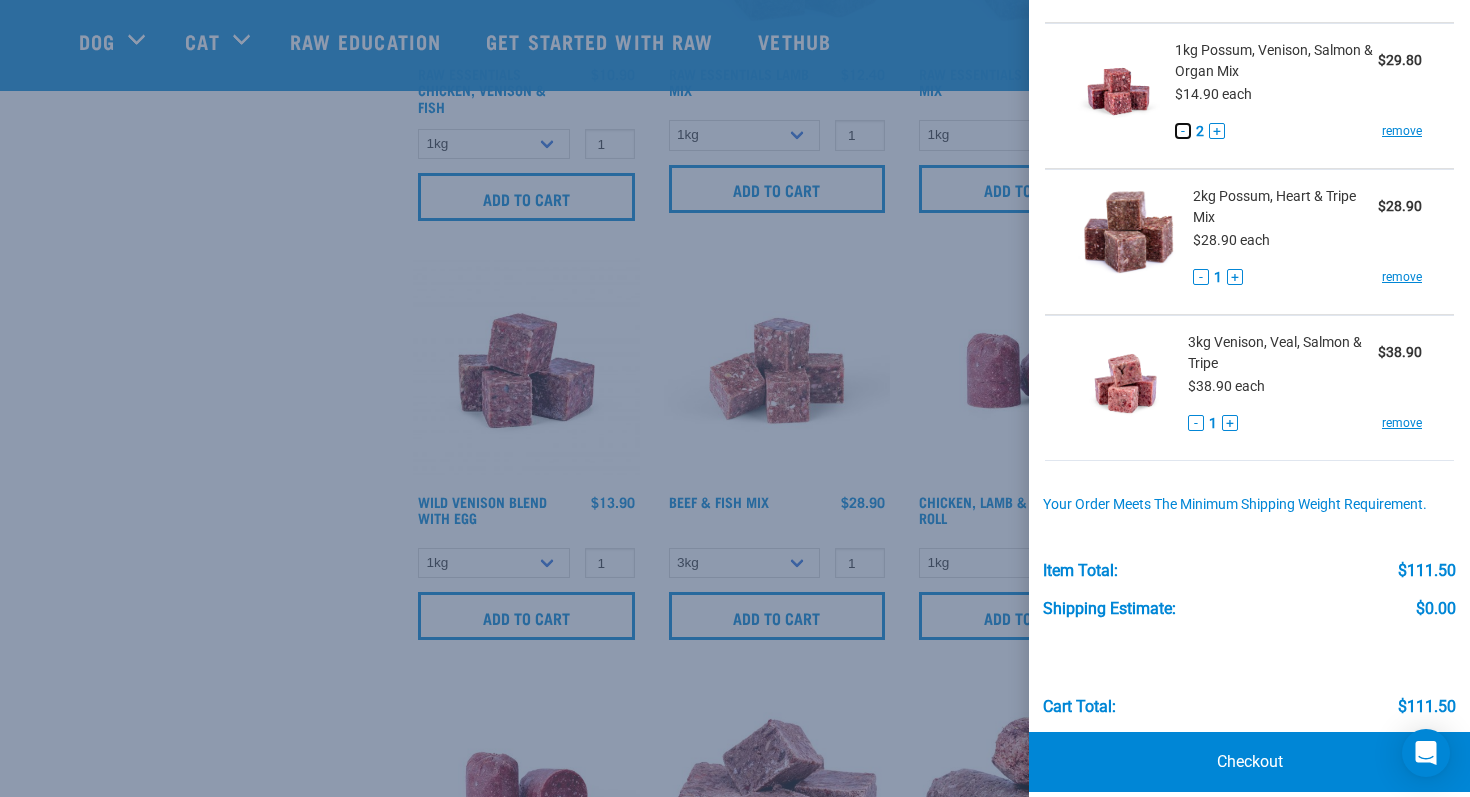 scroll, scrollTop: 226, scrollLeft: 0, axis: vertical 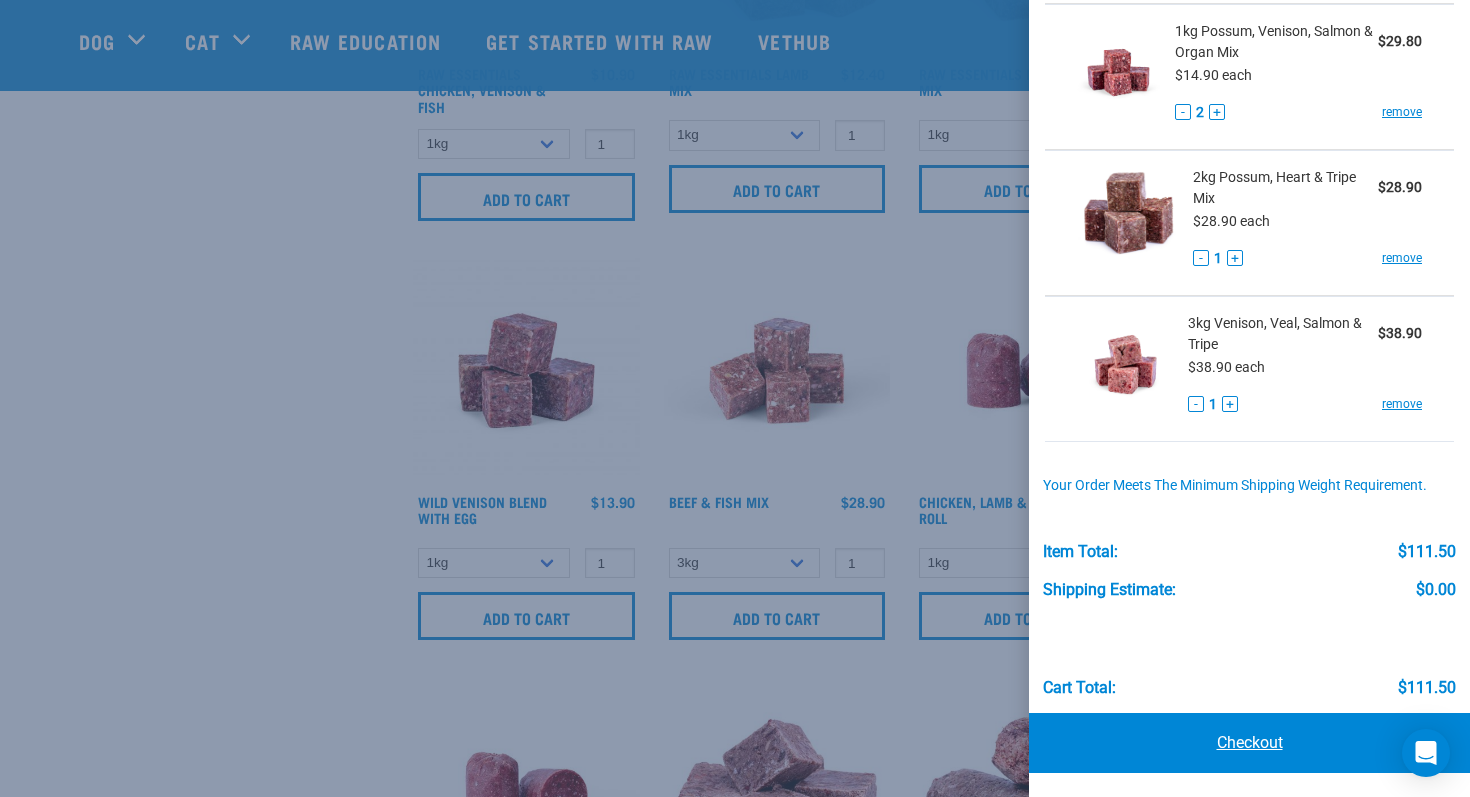 click on "Checkout" at bounding box center (1249, 743) 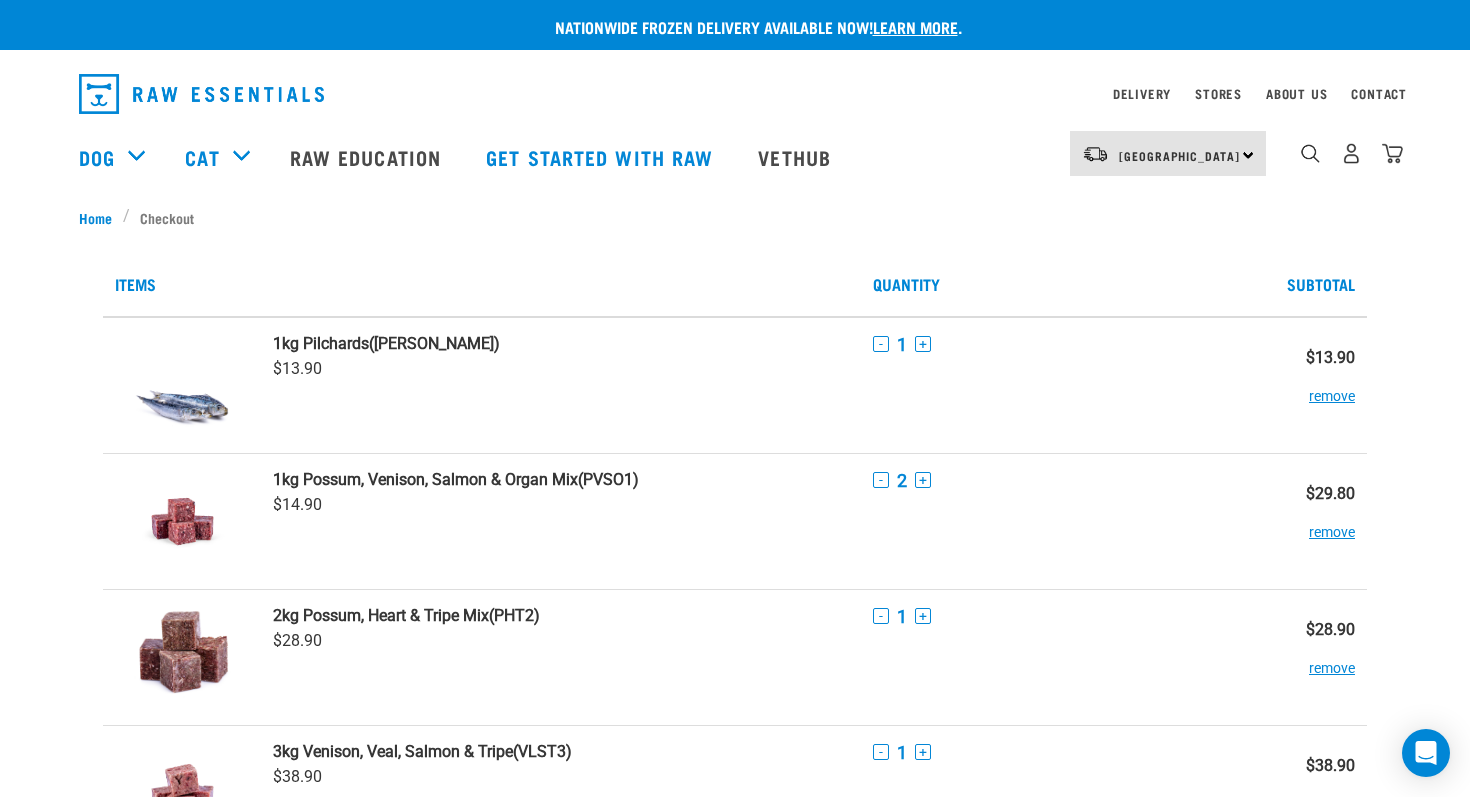 scroll, scrollTop: 0, scrollLeft: 0, axis: both 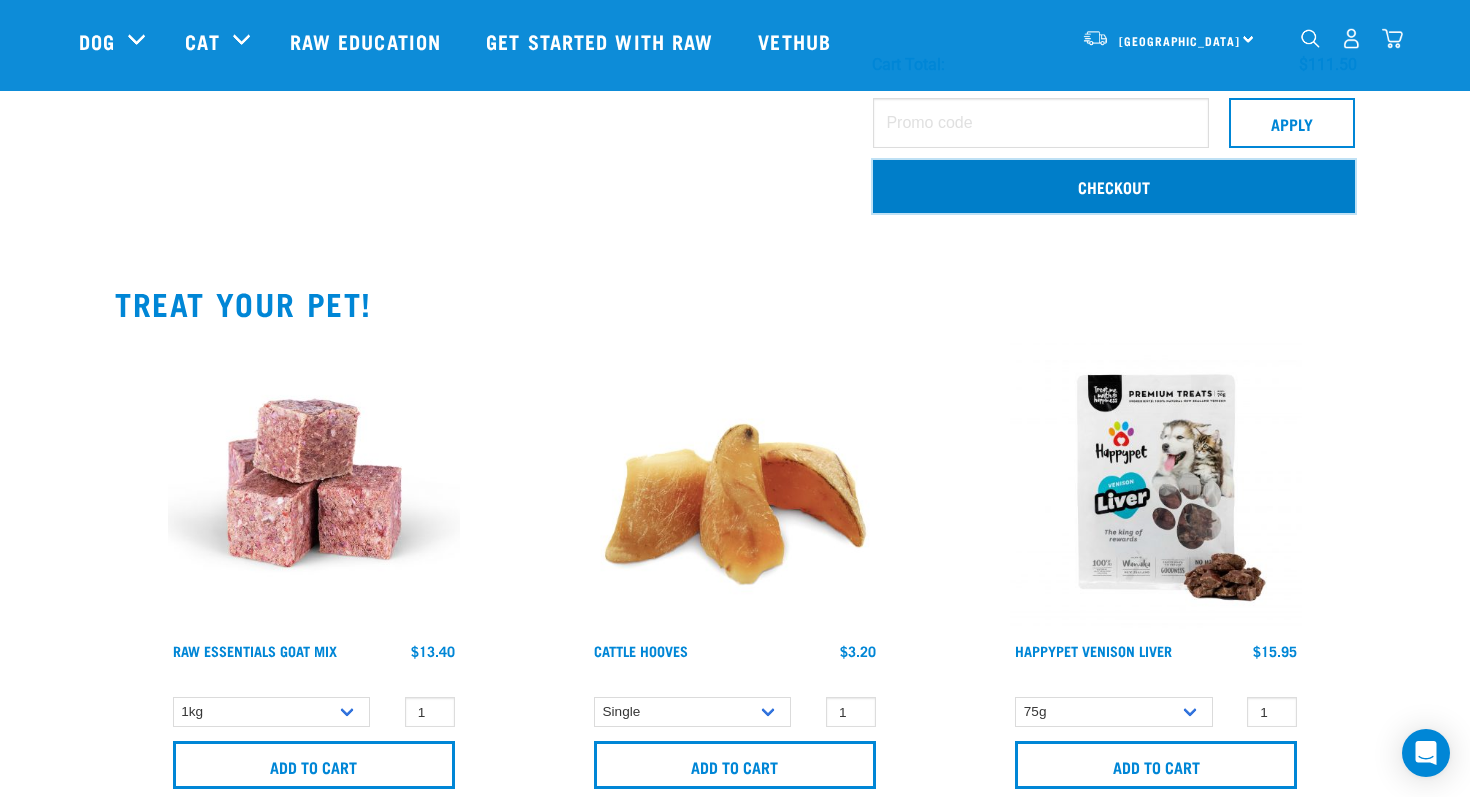 click on "Checkout" at bounding box center [1114, 186] 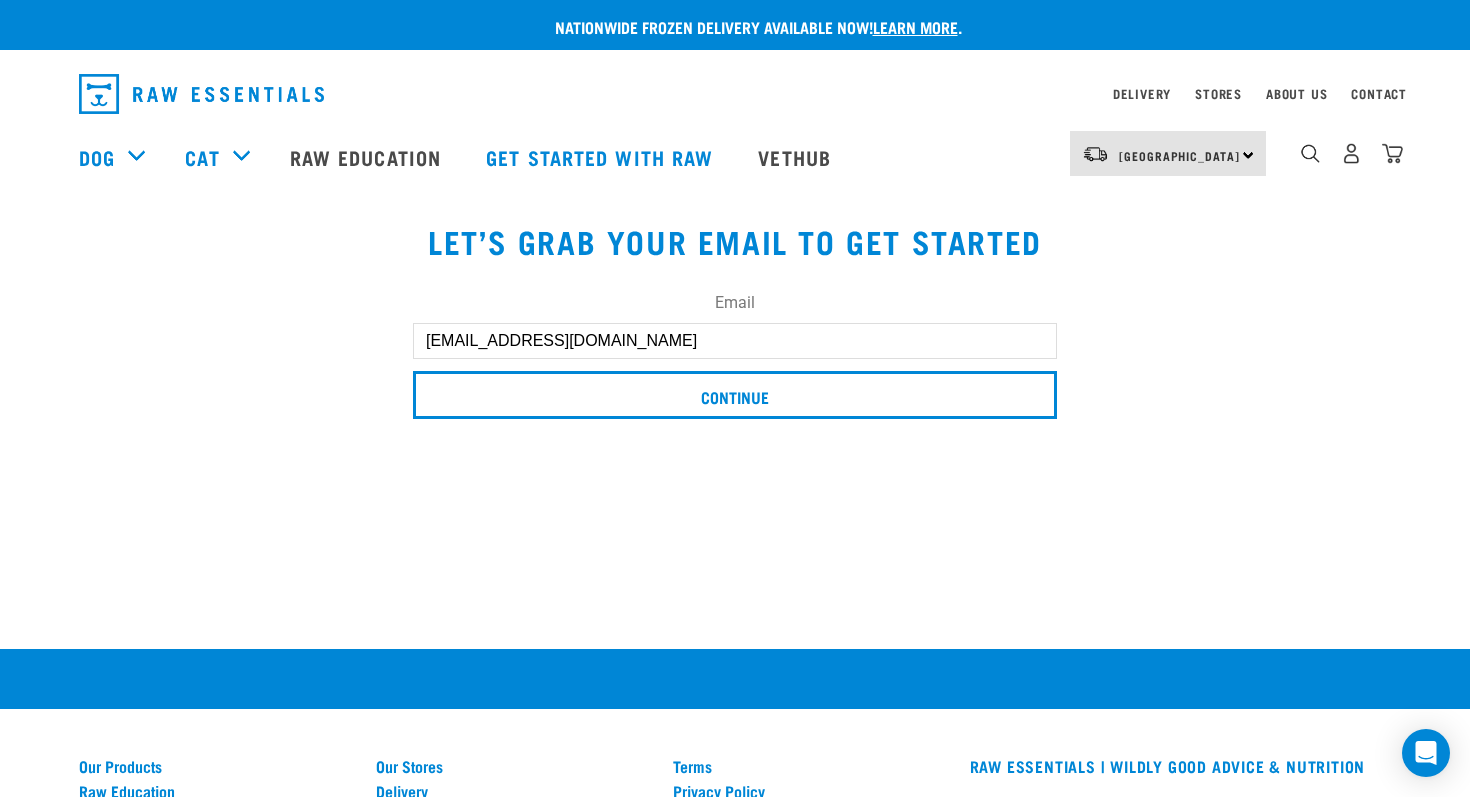 scroll, scrollTop: 0, scrollLeft: 0, axis: both 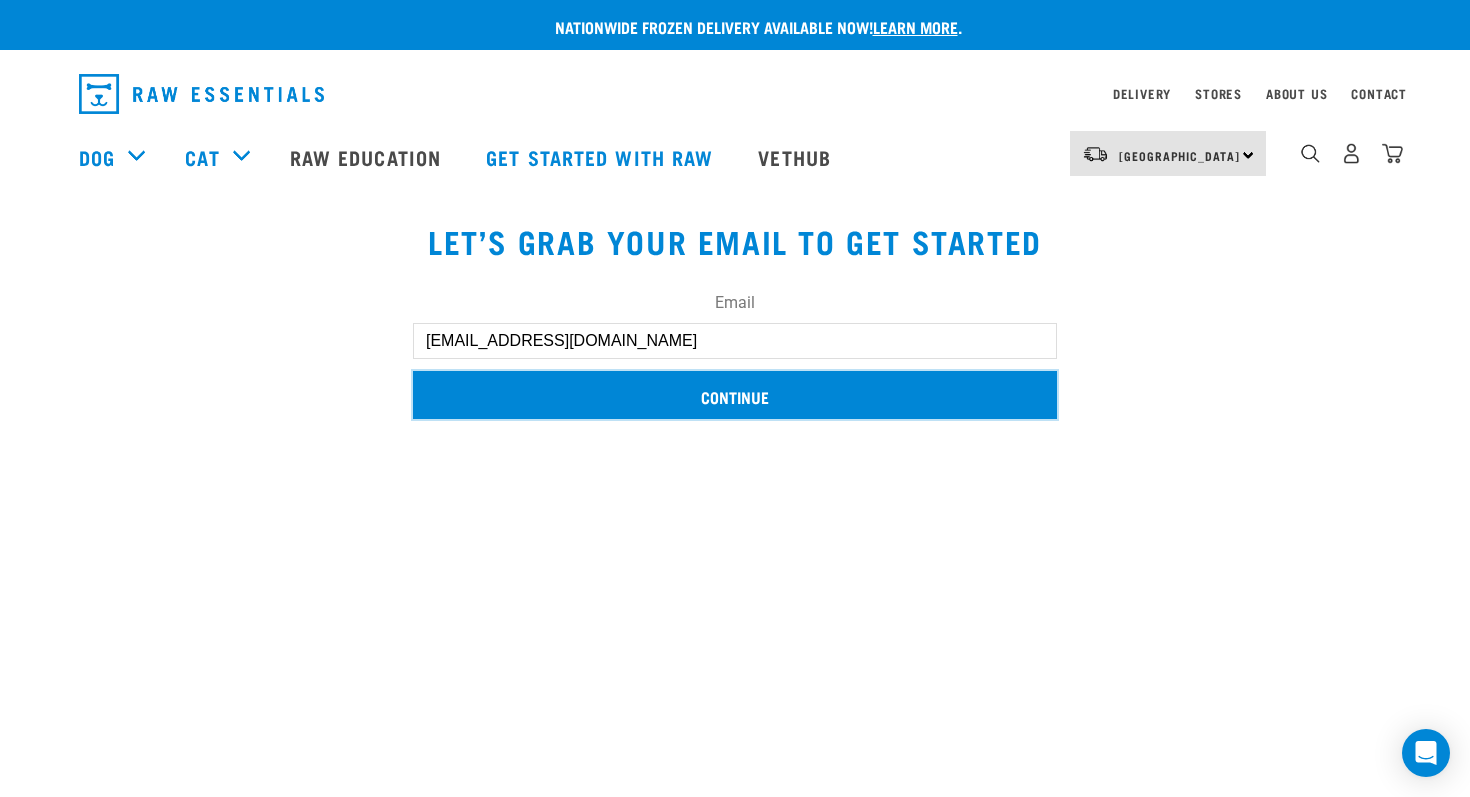 click on "Continue" at bounding box center [735, 395] 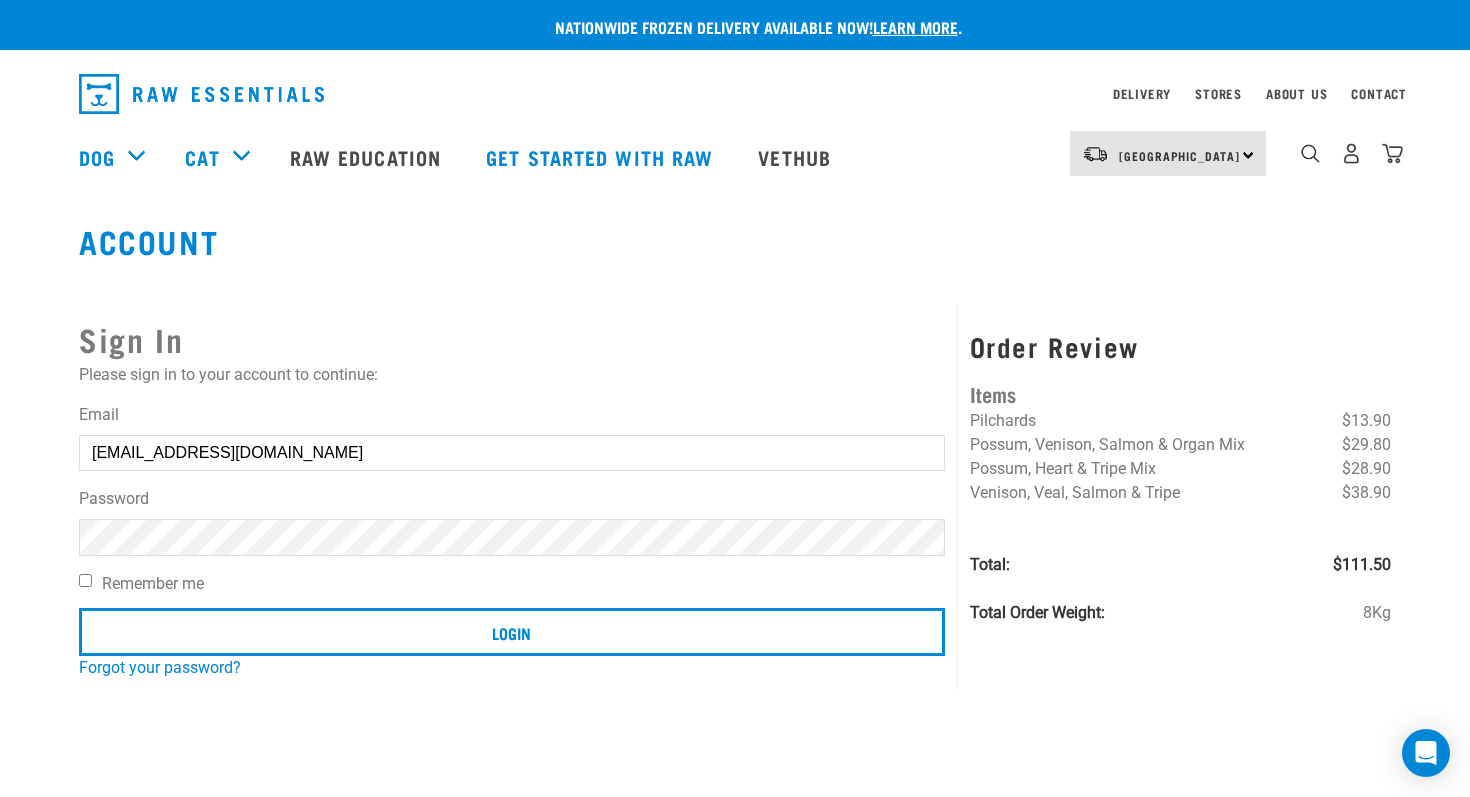 scroll, scrollTop: 0, scrollLeft: 0, axis: both 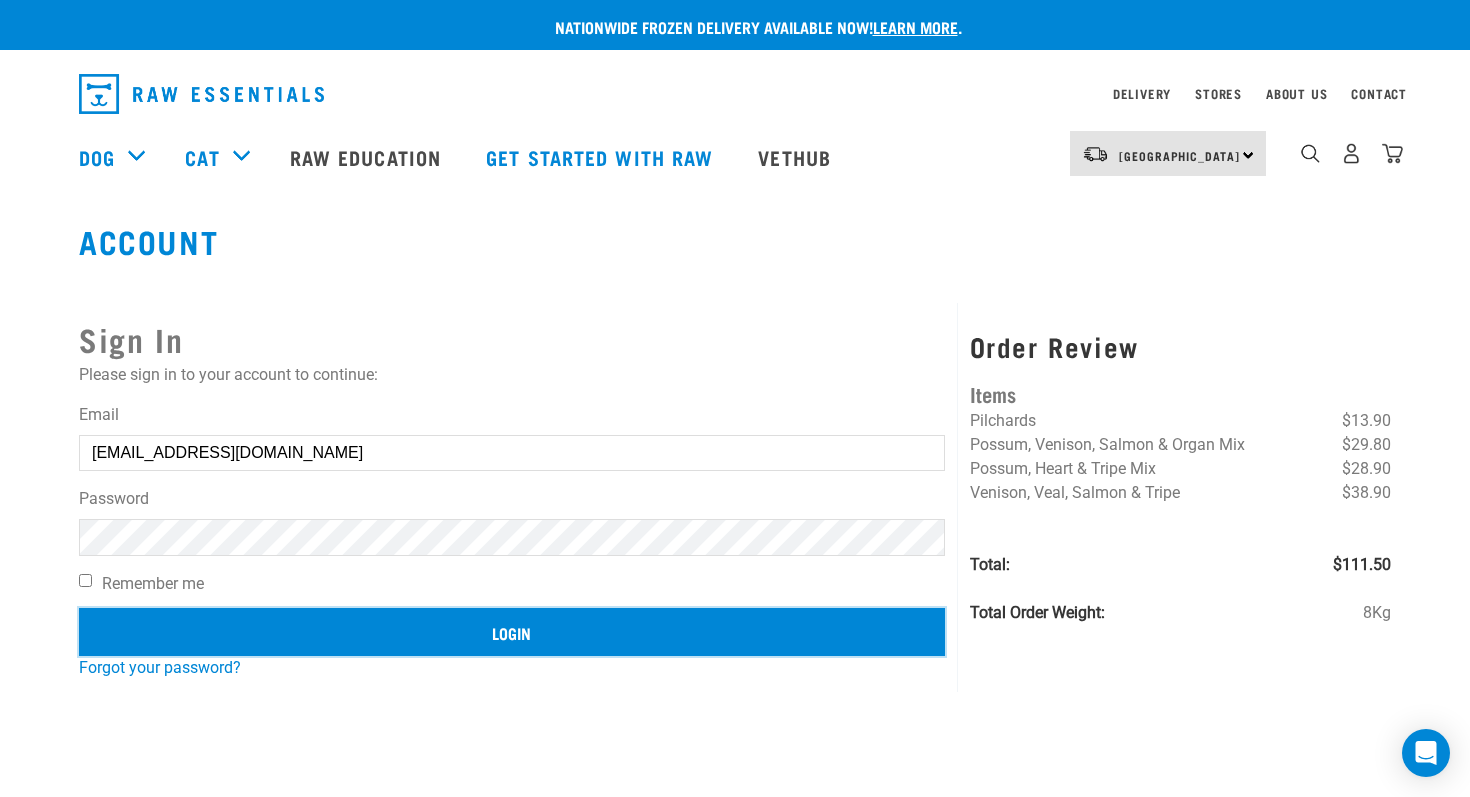 click on "Login" at bounding box center (512, 632) 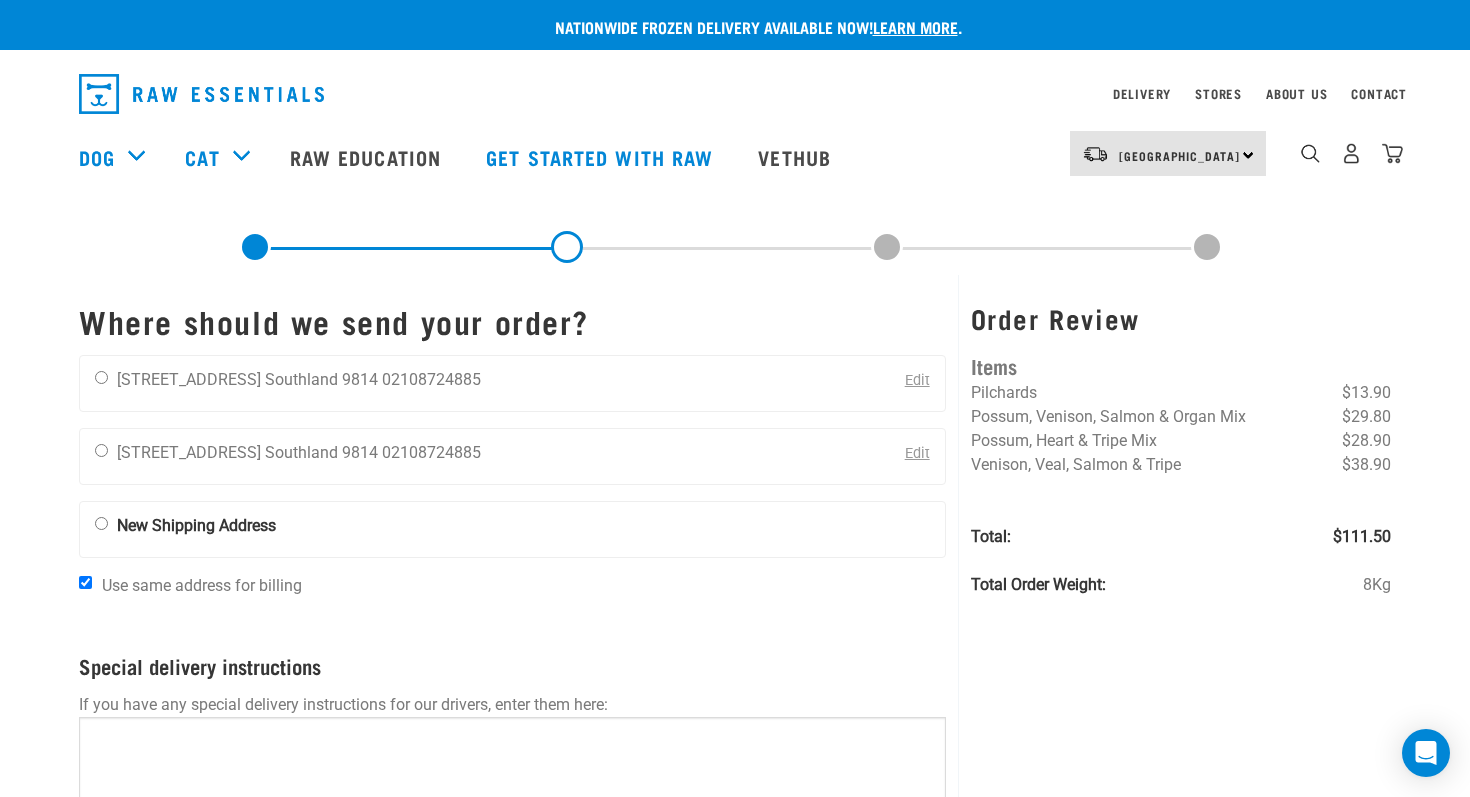 scroll, scrollTop: 0, scrollLeft: 0, axis: both 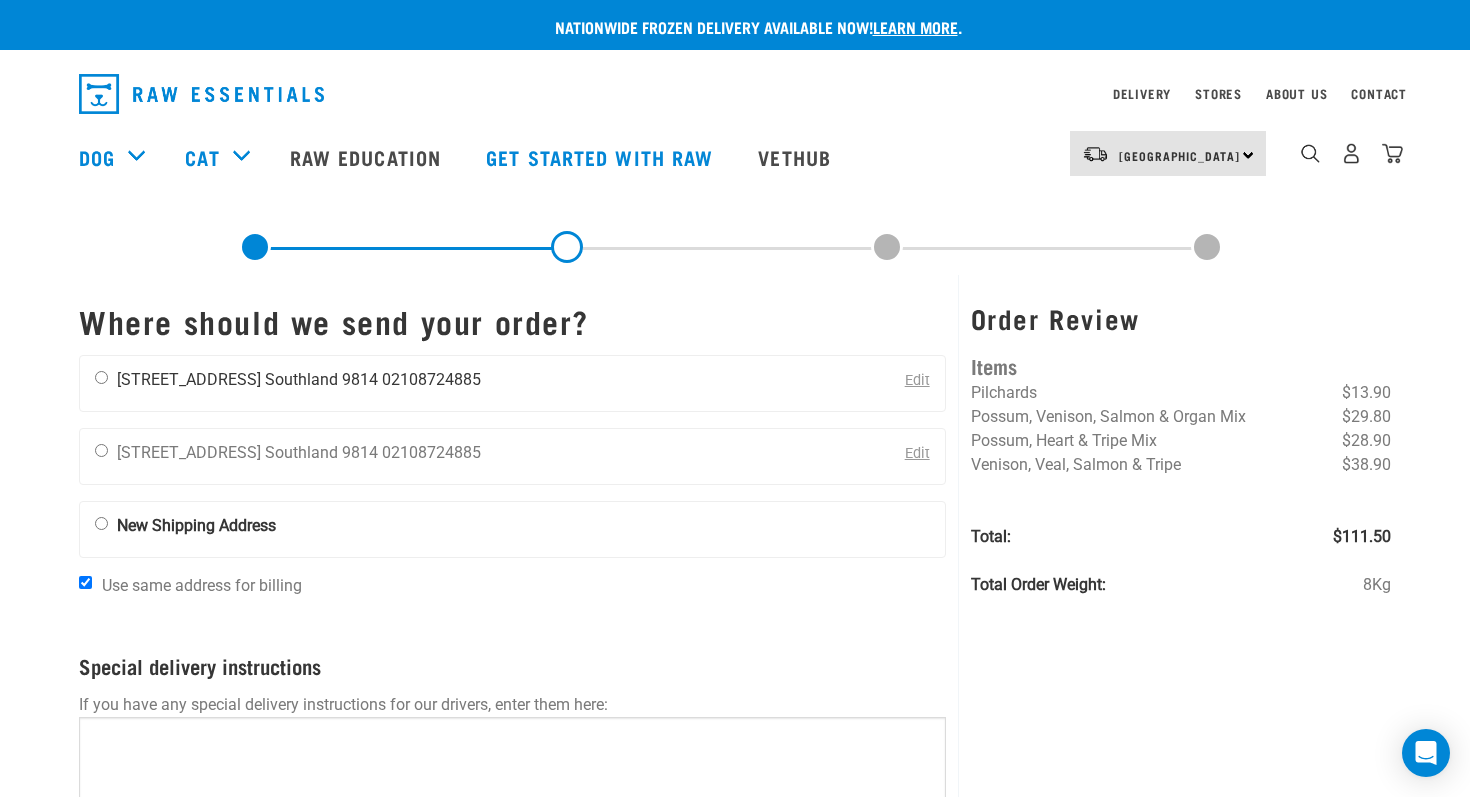 click at bounding box center [101, 377] 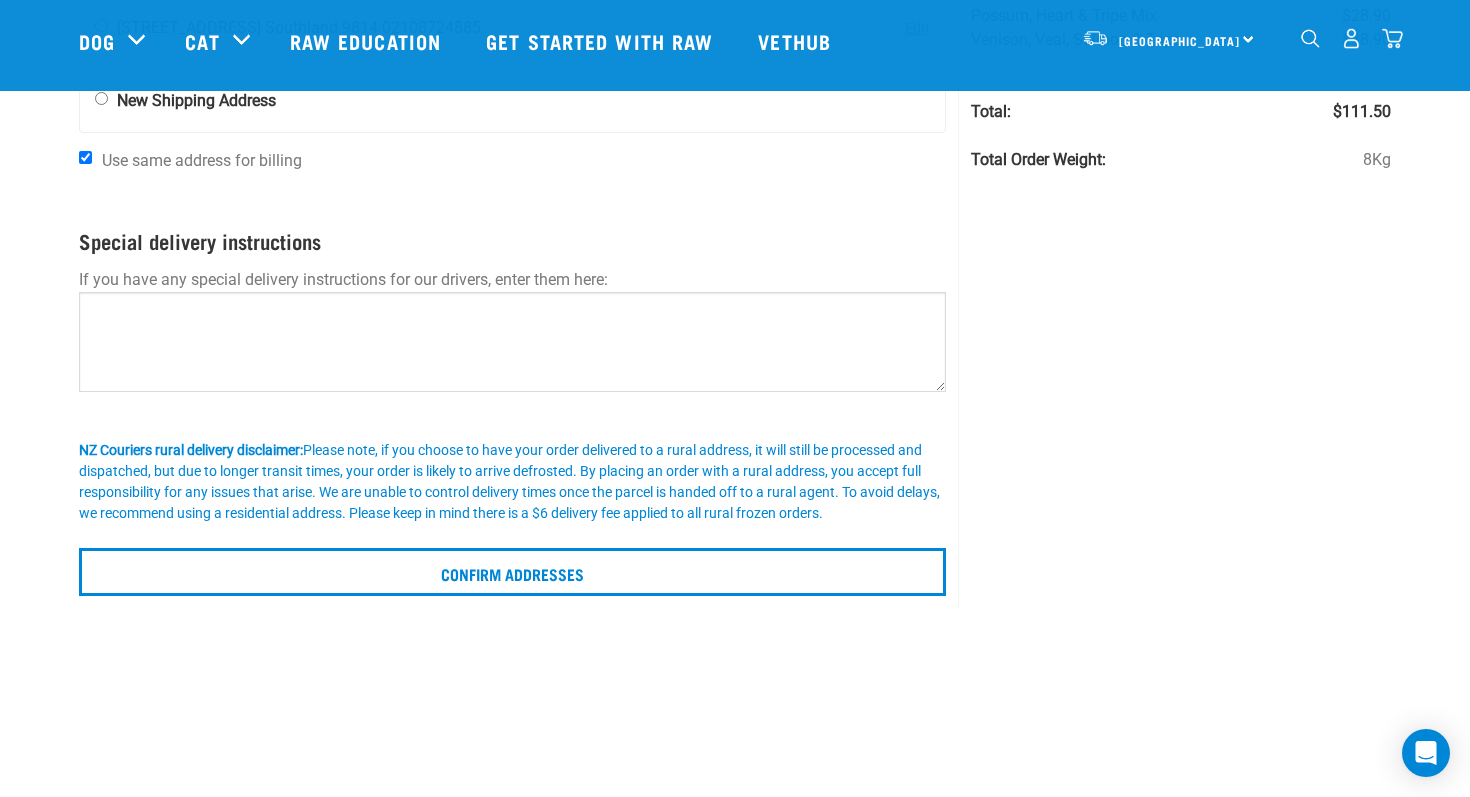 scroll, scrollTop: 281, scrollLeft: 0, axis: vertical 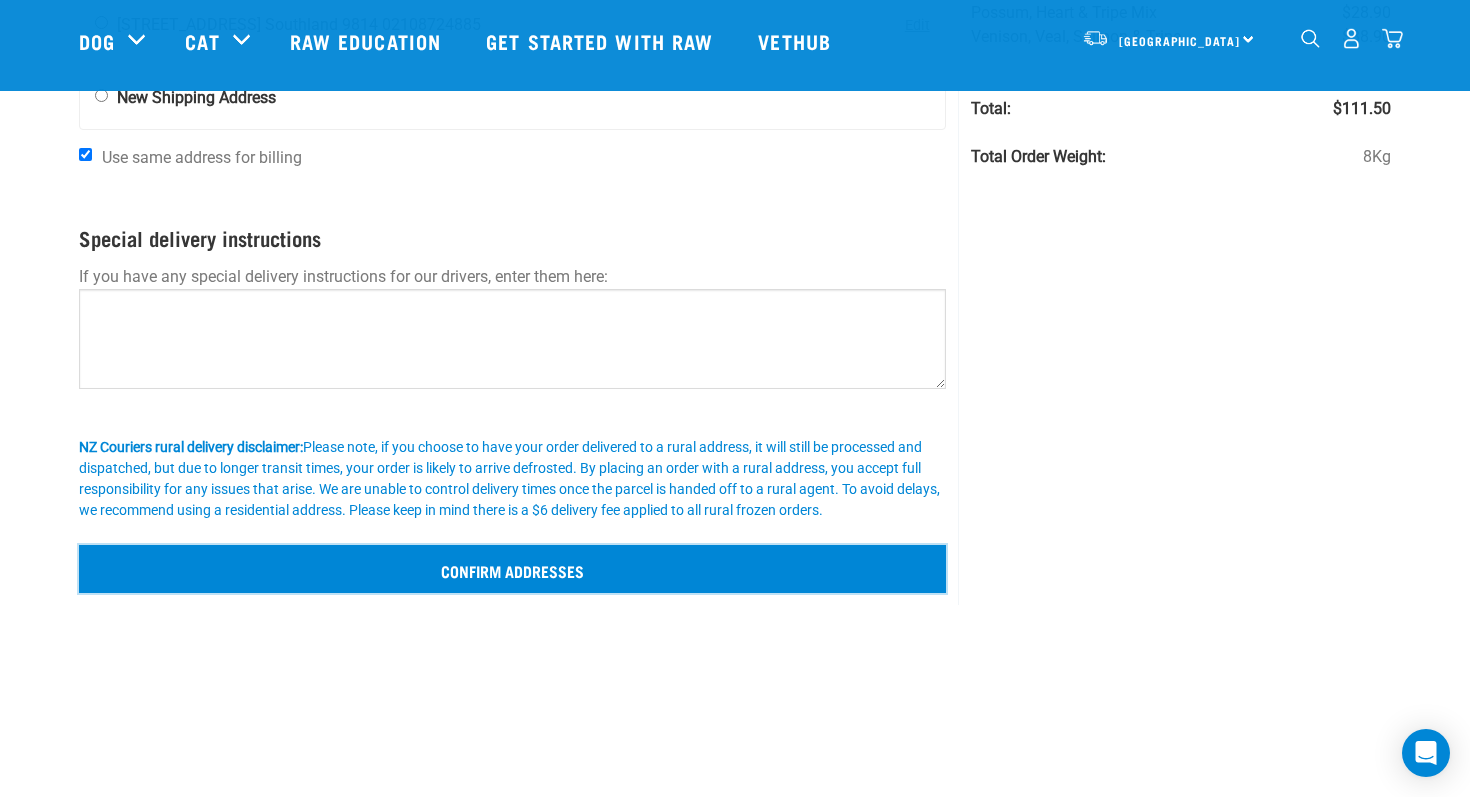 click on "Confirm addresses" at bounding box center [512, 569] 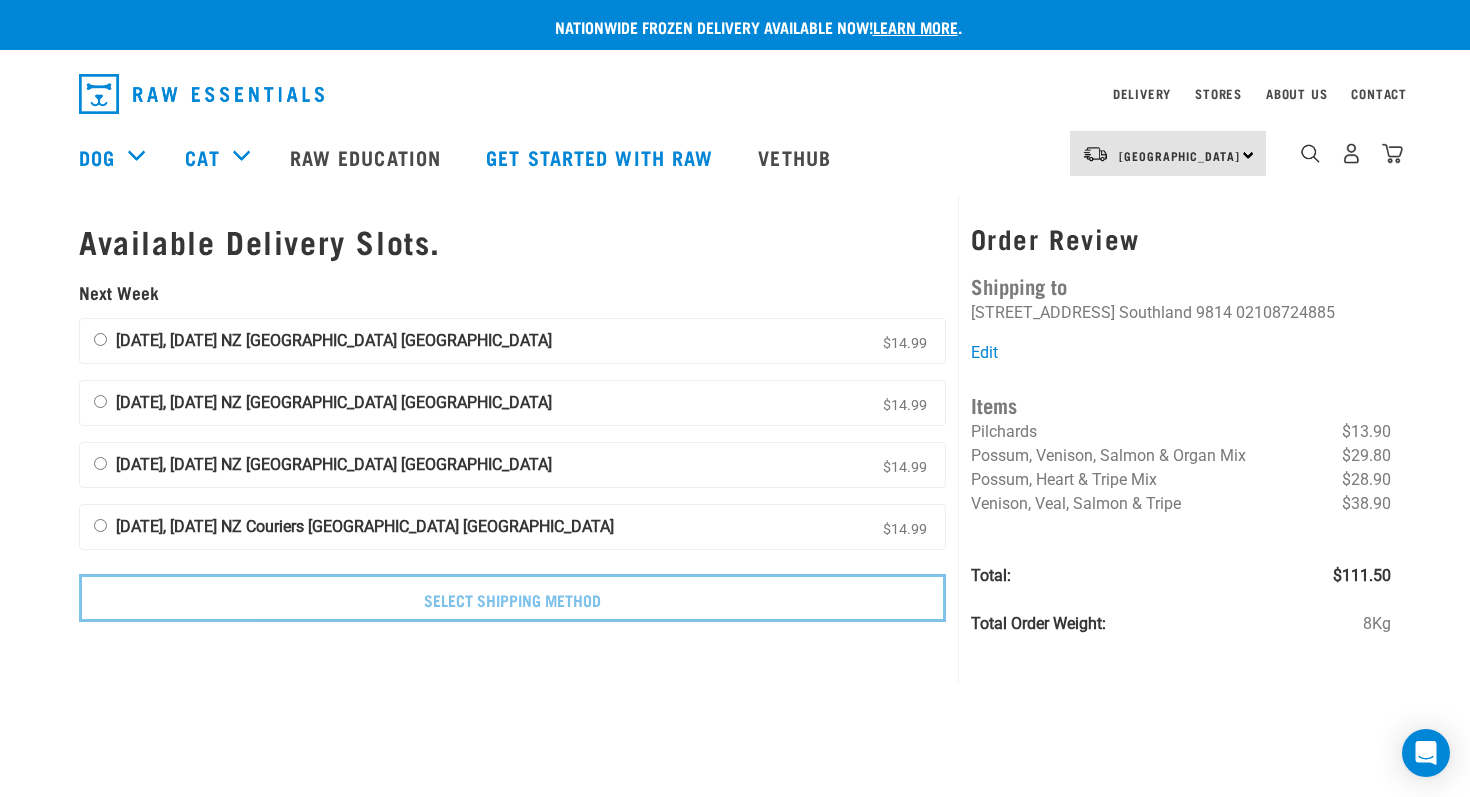 scroll, scrollTop: 0, scrollLeft: 0, axis: both 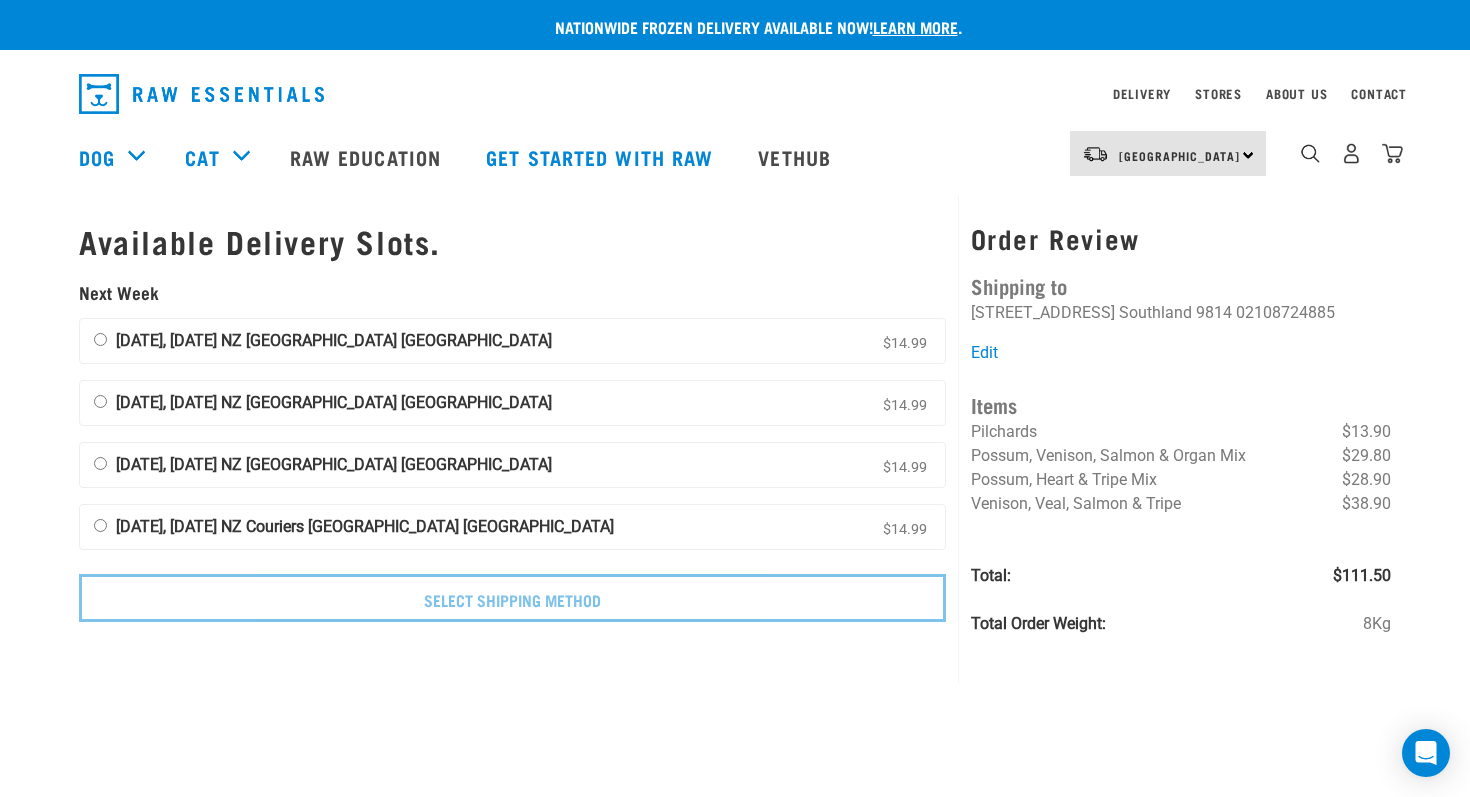 click on "16 July, Wednesday NZ Couriers South Island Long Haul
$14.99" at bounding box center (100, 401) 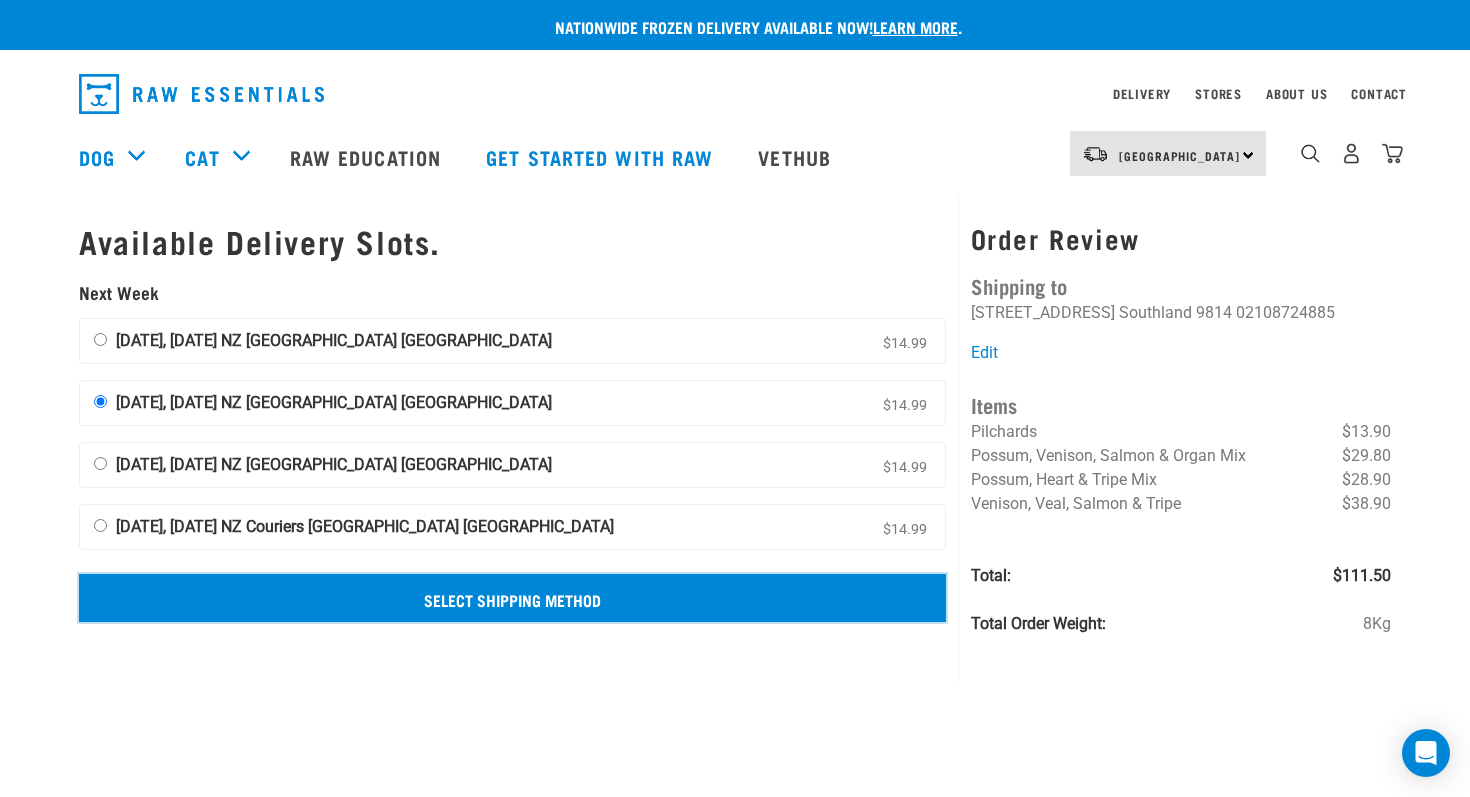 click on "Select Shipping Method" at bounding box center [512, 598] 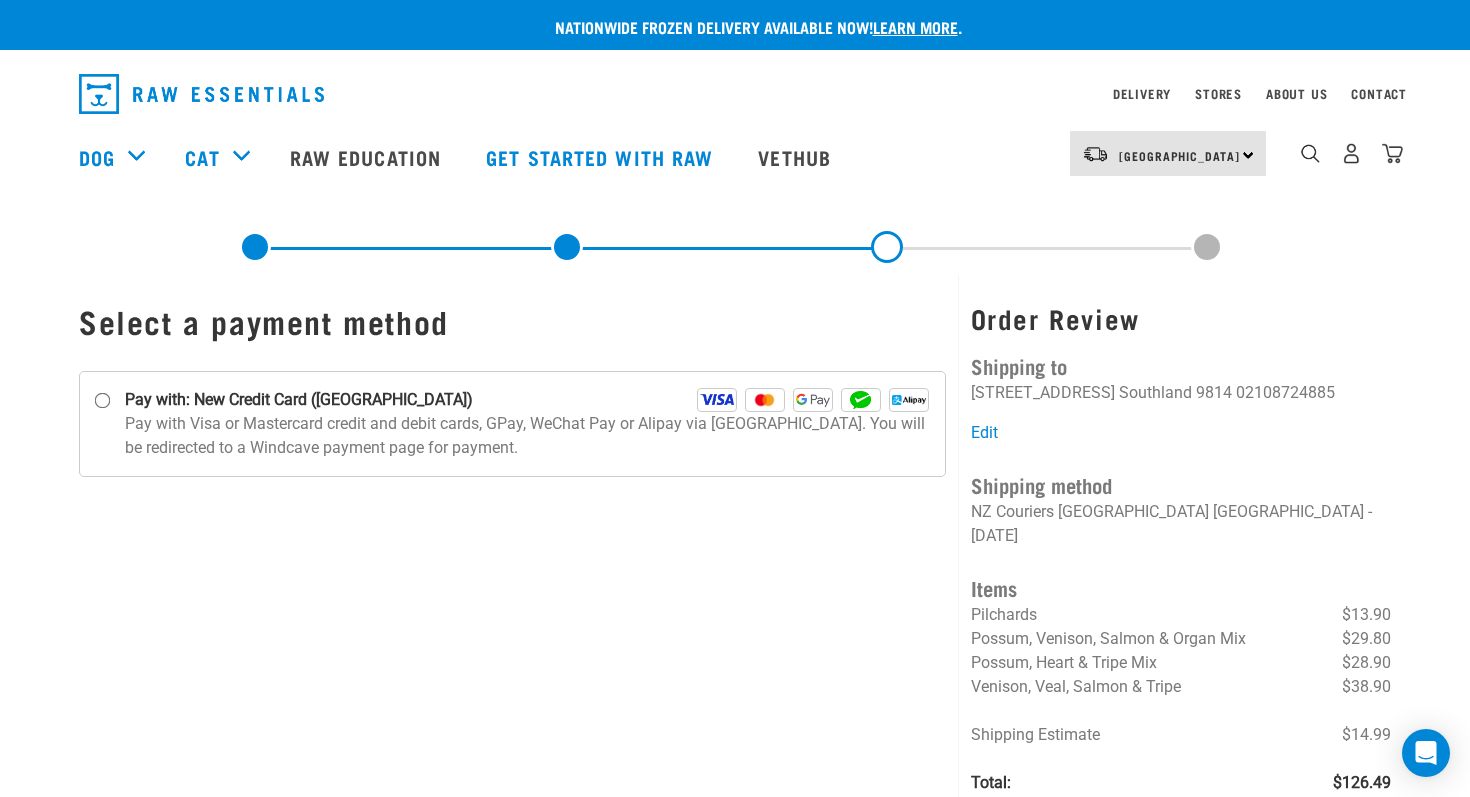 scroll, scrollTop: 0, scrollLeft: 0, axis: both 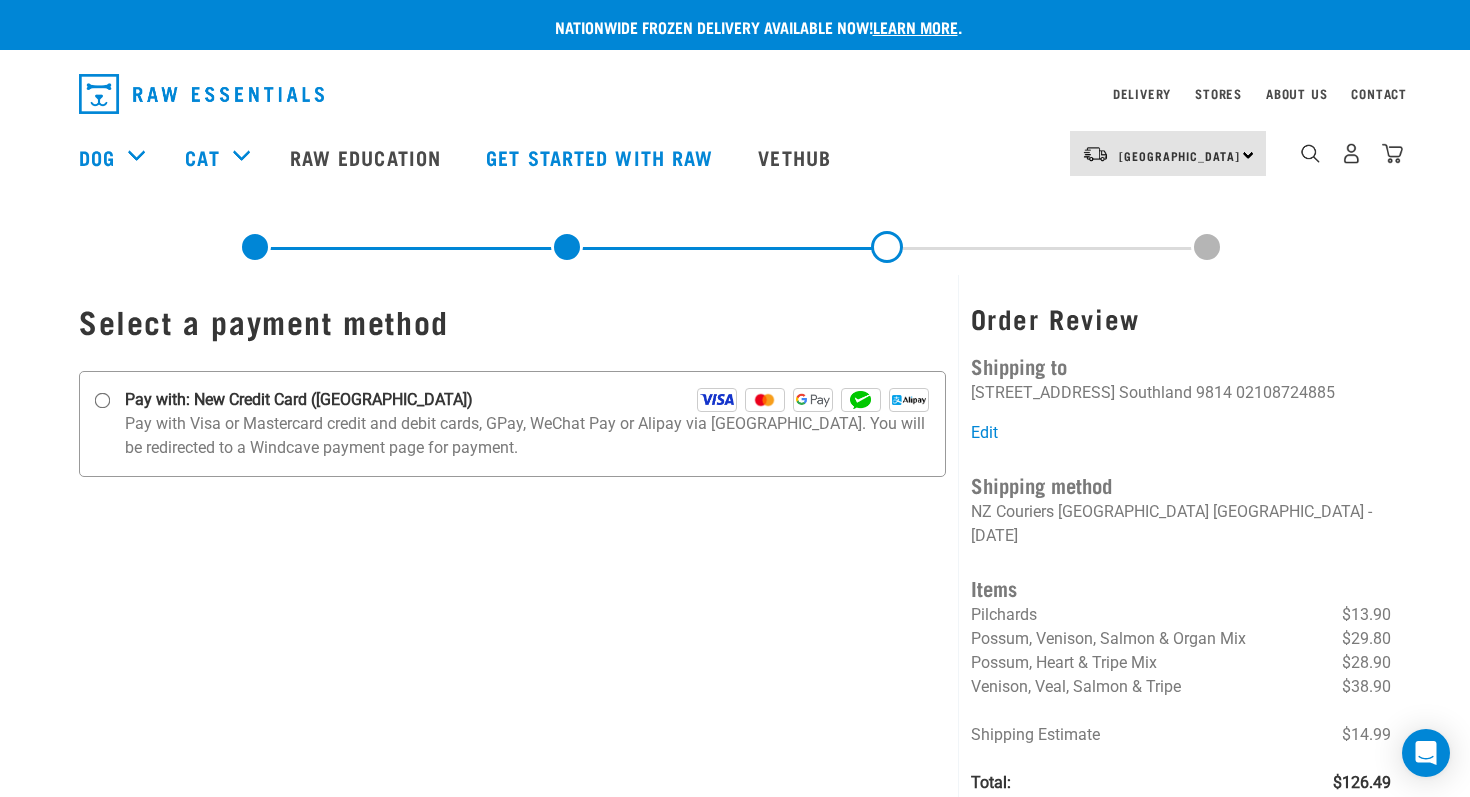 click on "Pay with: New Credit Card ([GEOGRAPHIC_DATA])" at bounding box center [103, 401] 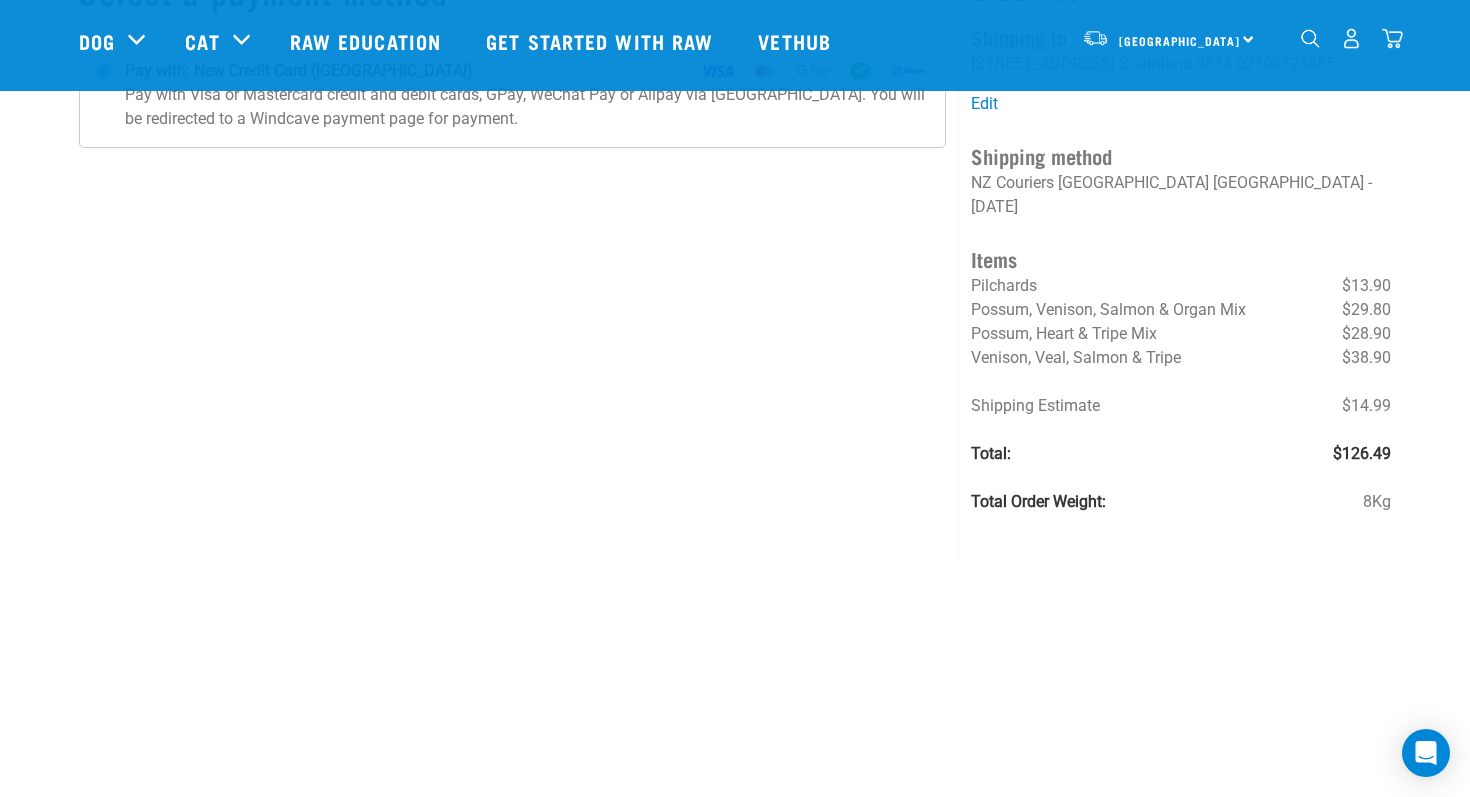 scroll, scrollTop: 185, scrollLeft: 0, axis: vertical 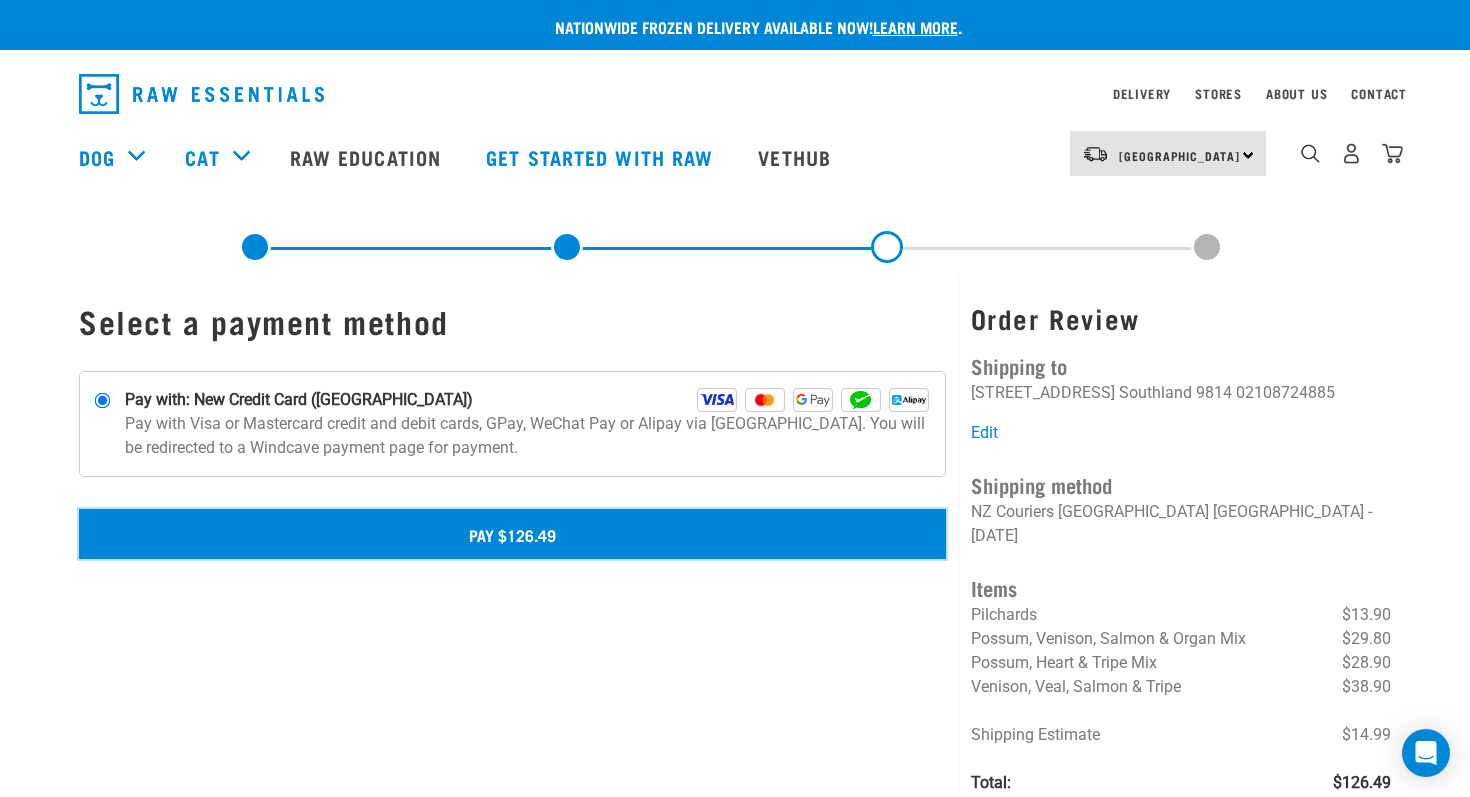click on "Pay $126.49" at bounding box center [512, 534] 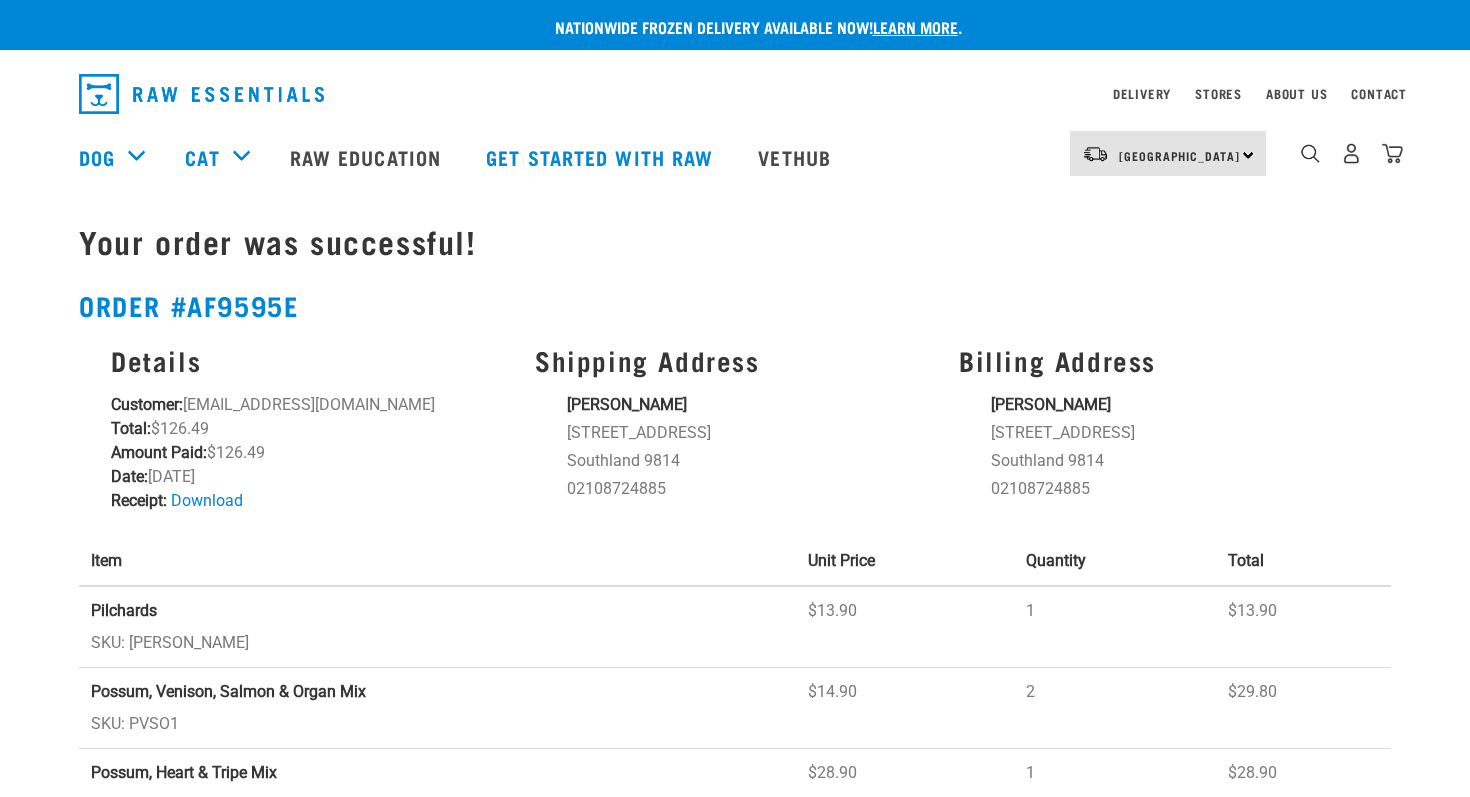 scroll, scrollTop: 0, scrollLeft: 0, axis: both 